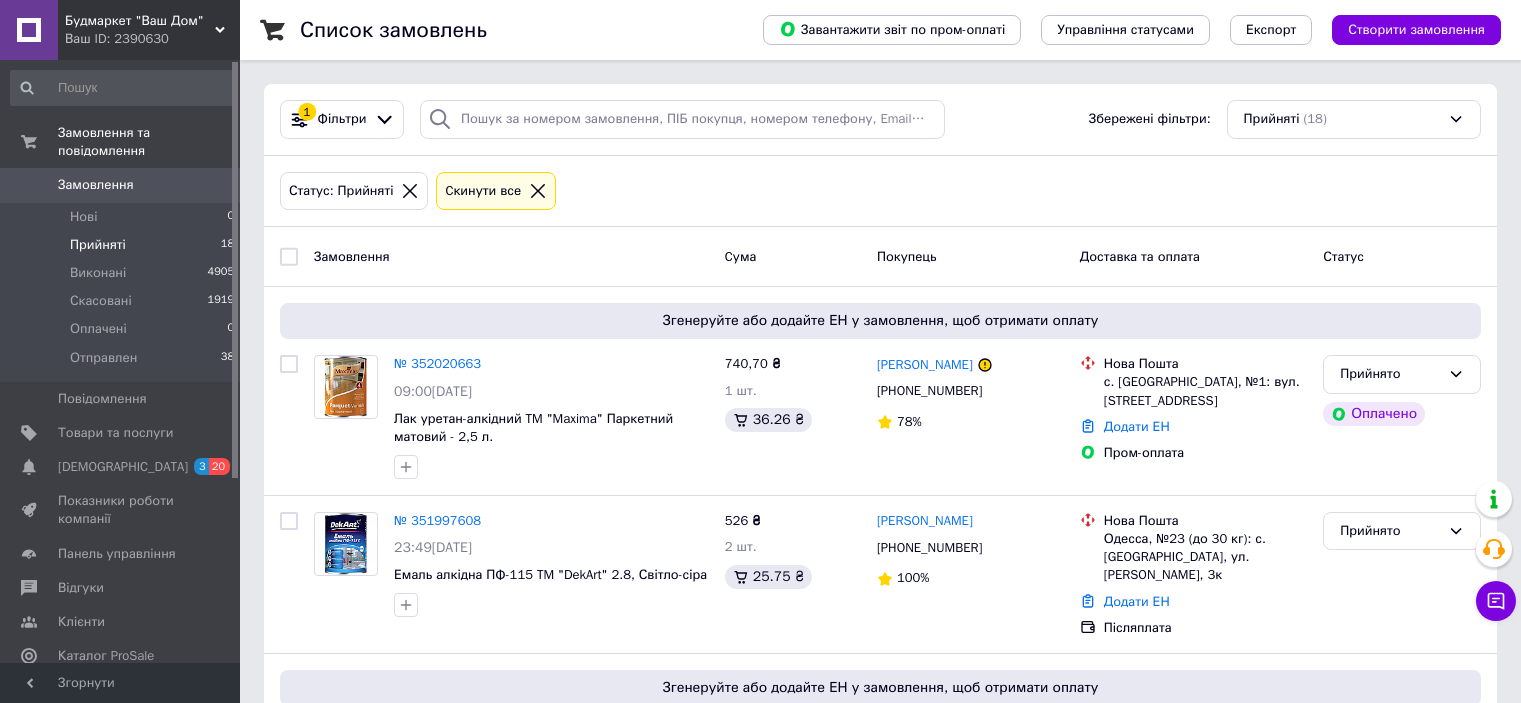 scroll, scrollTop: 0, scrollLeft: 0, axis: both 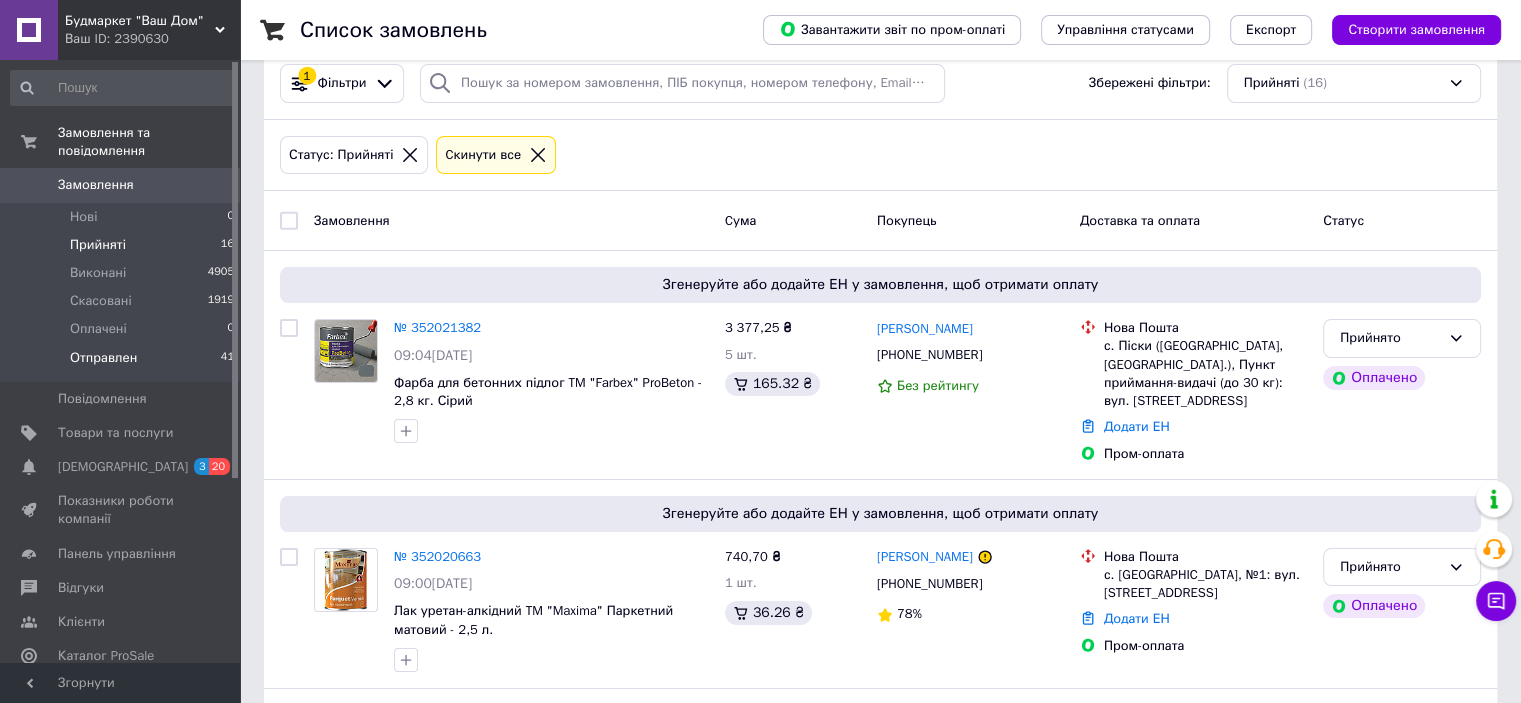 click on "Отправлен" at bounding box center (103, 358) 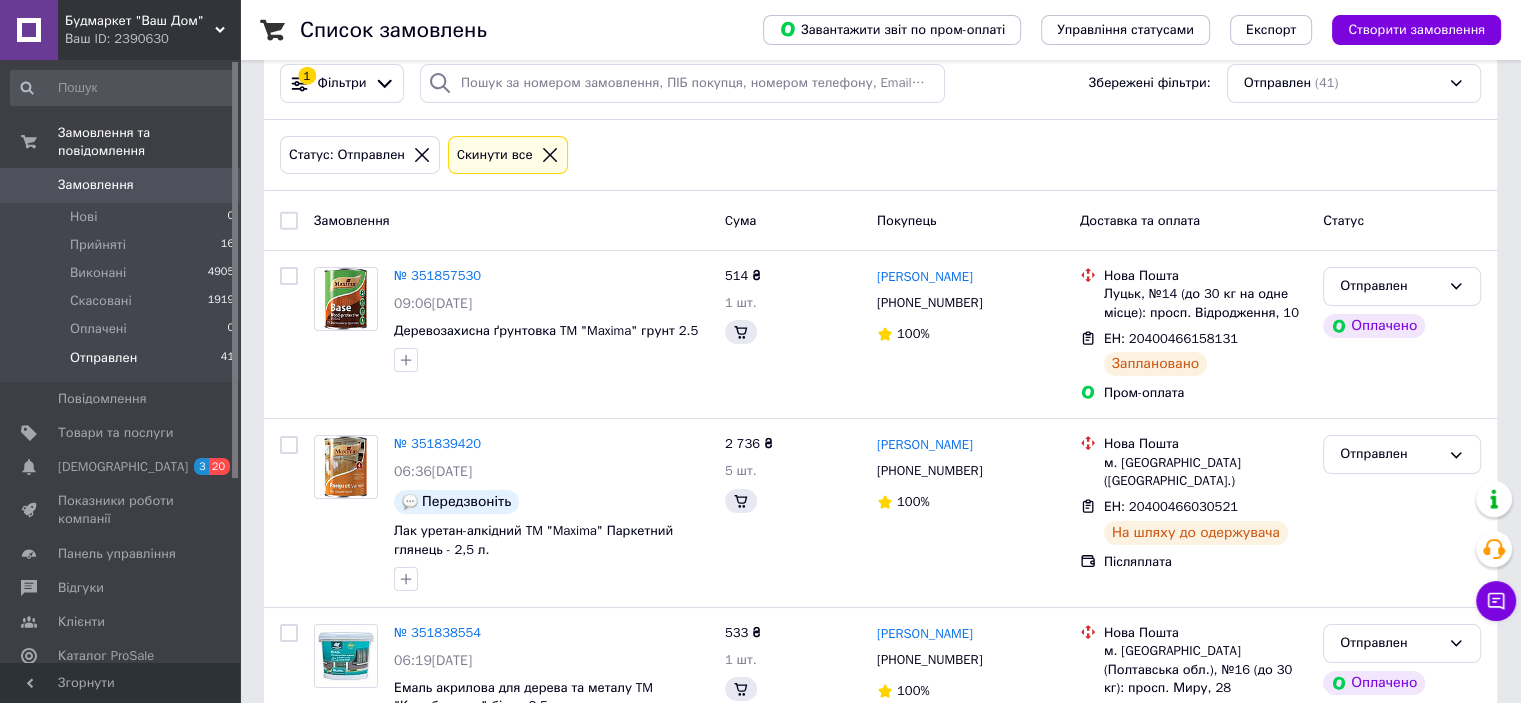 scroll, scrollTop: 0, scrollLeft: 0, axis: both 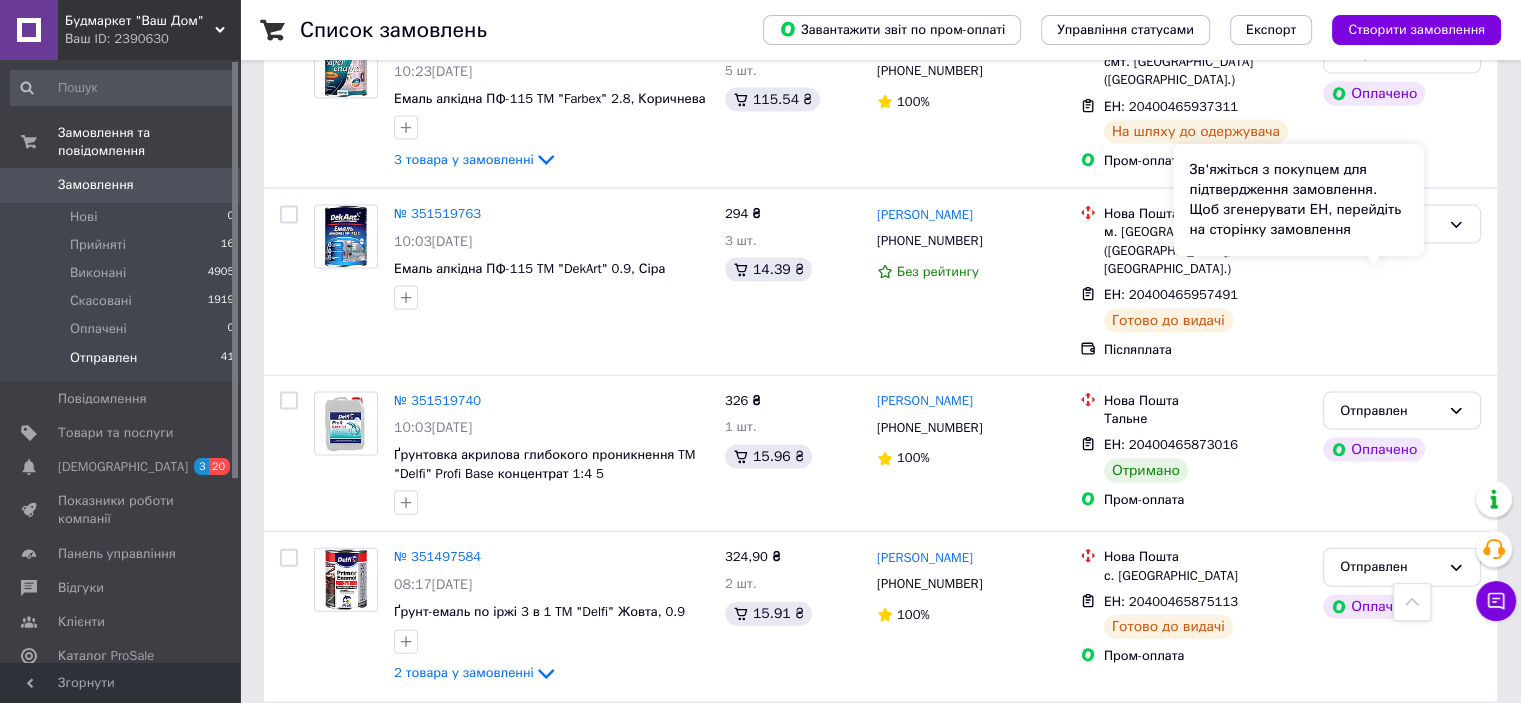 click on "Зв'яжіться з покупцем для підтвердження замовлення.
Щоб згенерувати ЕН, перейдіть на сторінку замовлення" at bounding box center [1298, 200] 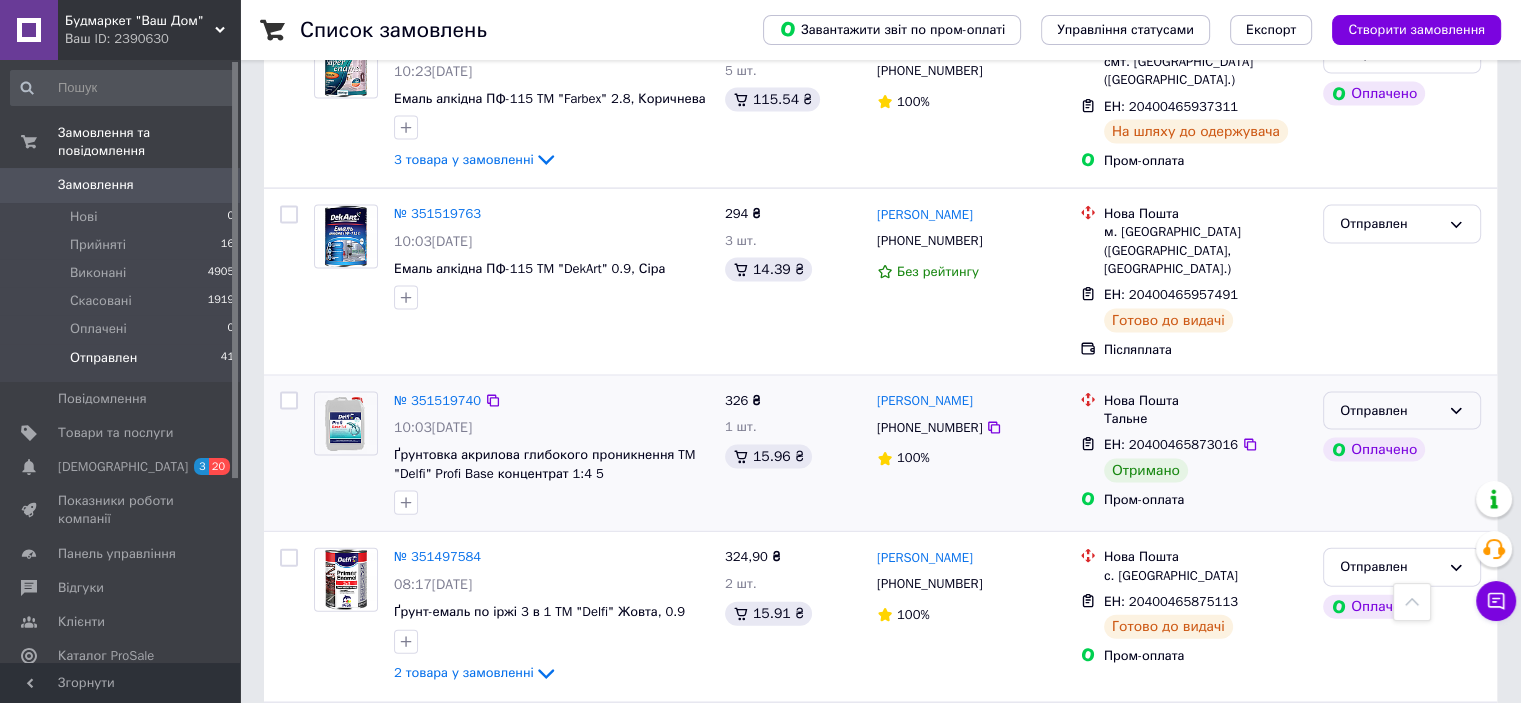 click on "Отправлен" at bounding box center (1390, 411) 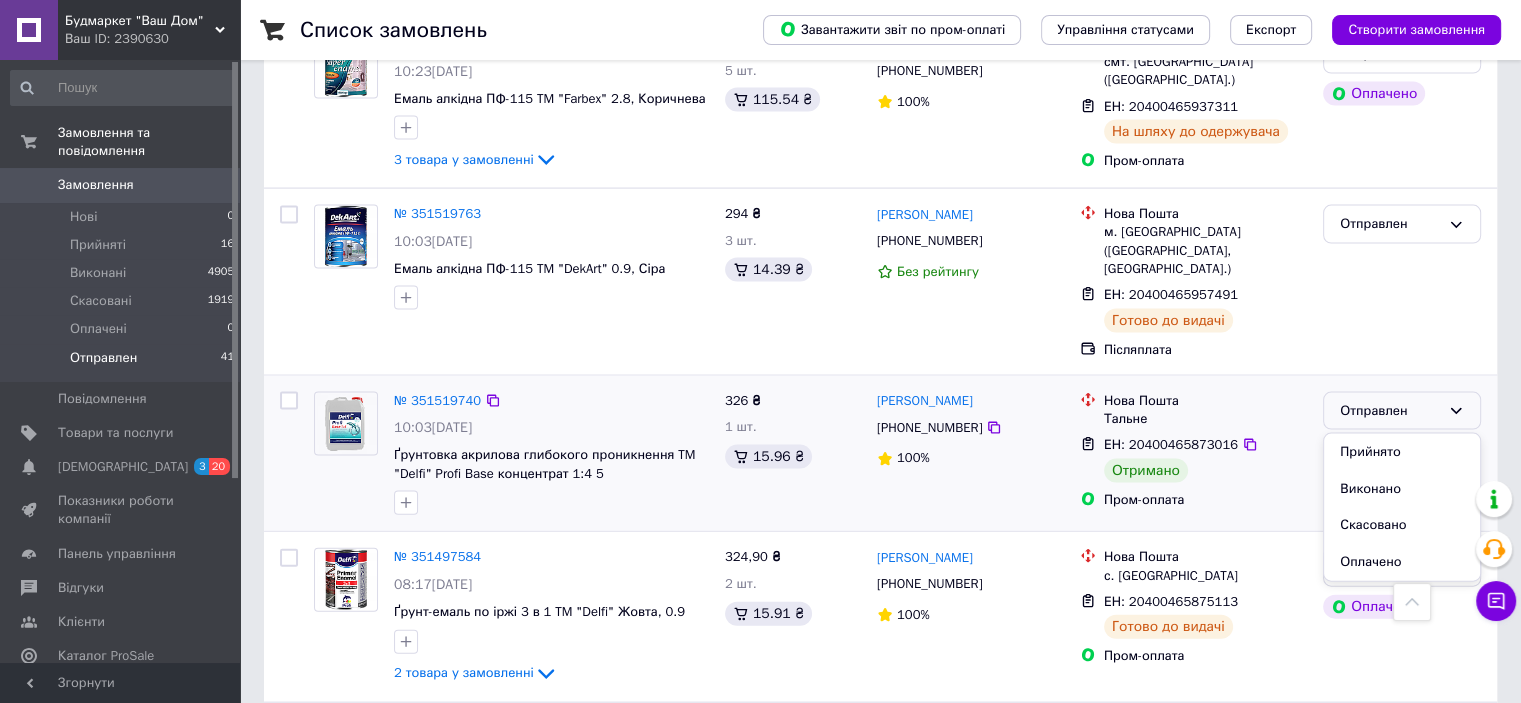 click on "Виконано" at bounding box center (1402, 489) 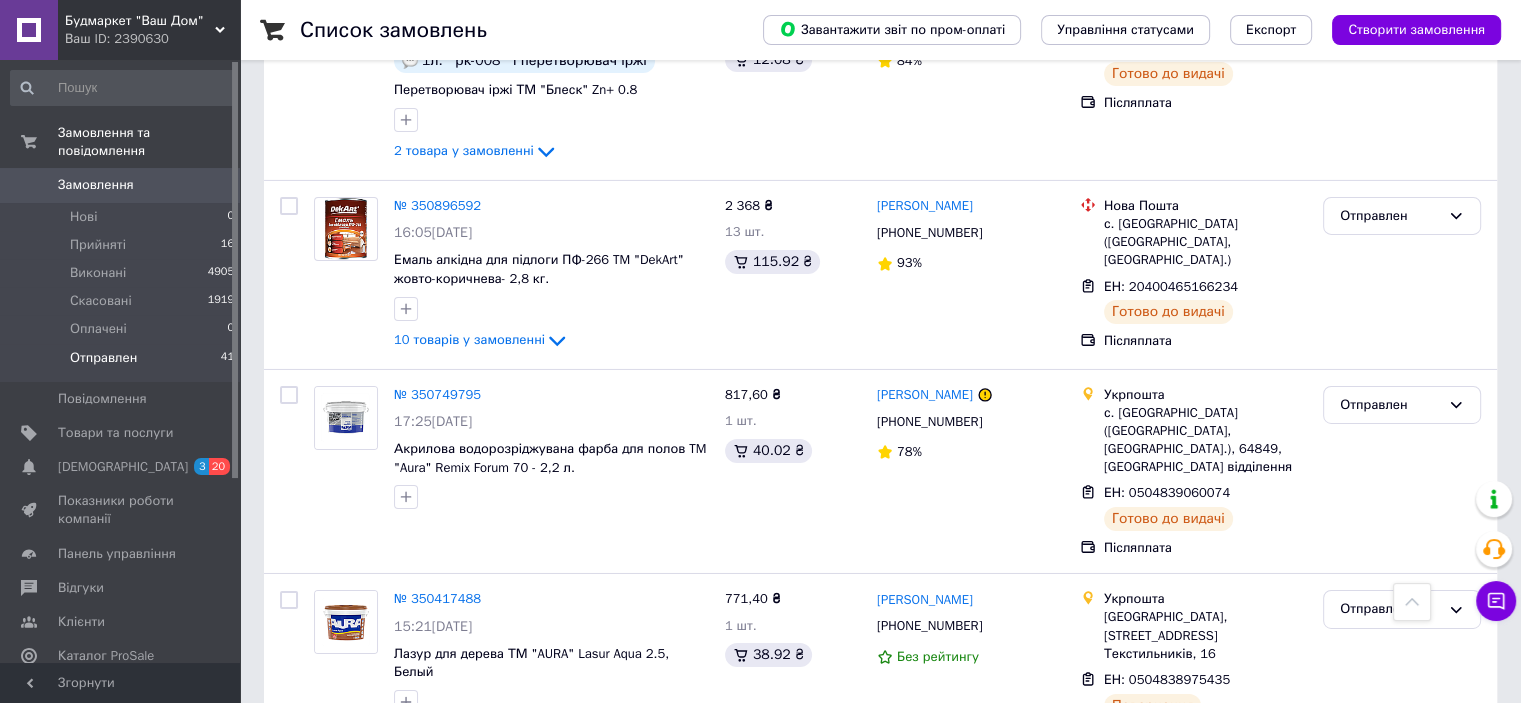 scroll, scrollTop: 6704, scrollLeft: 0, axis: vertical 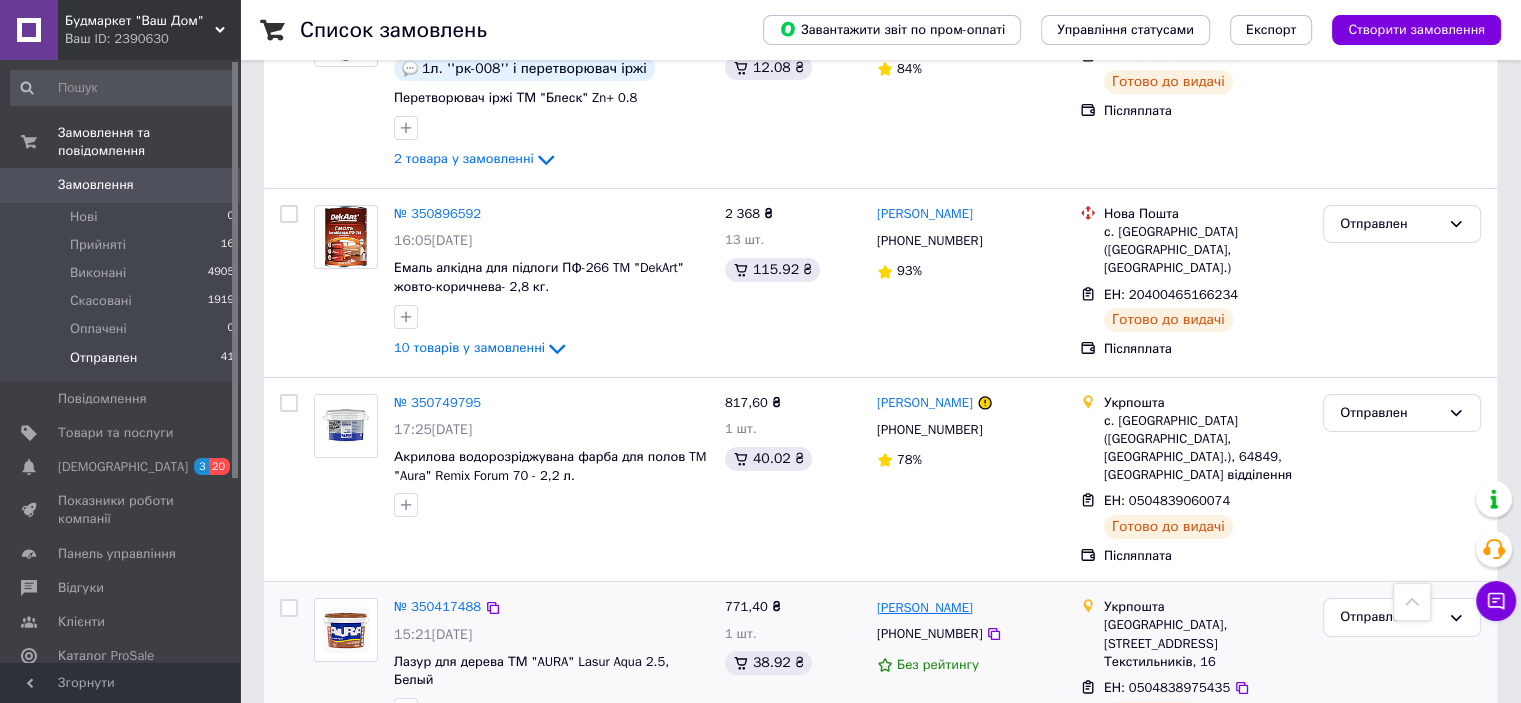 click on "[PERSON_NAME]" at bounding box center (925, 608) 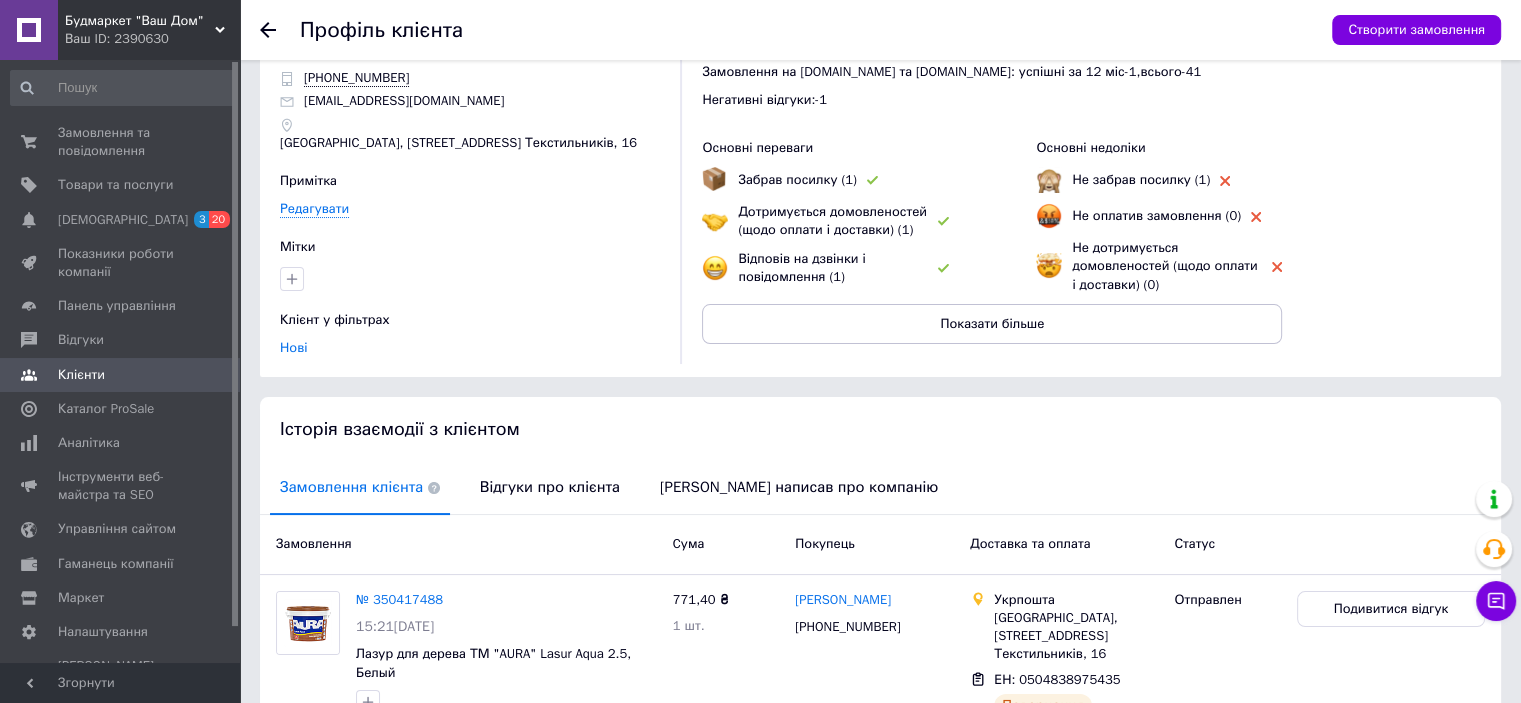 scroll, scrollTop: 176, scrollLeft: 0, axis: vertical 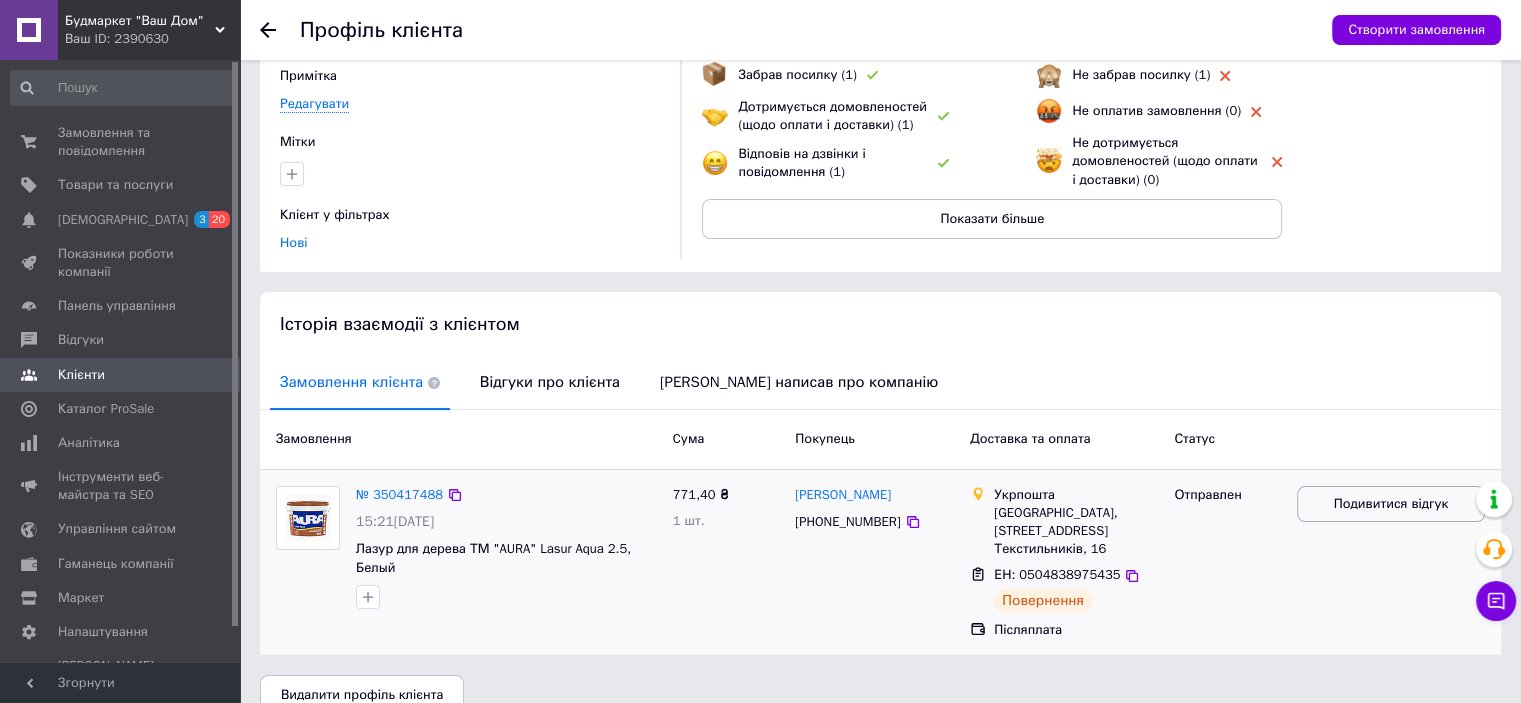 click on "Подивитися відгук" at bounding box center [1391, 504] 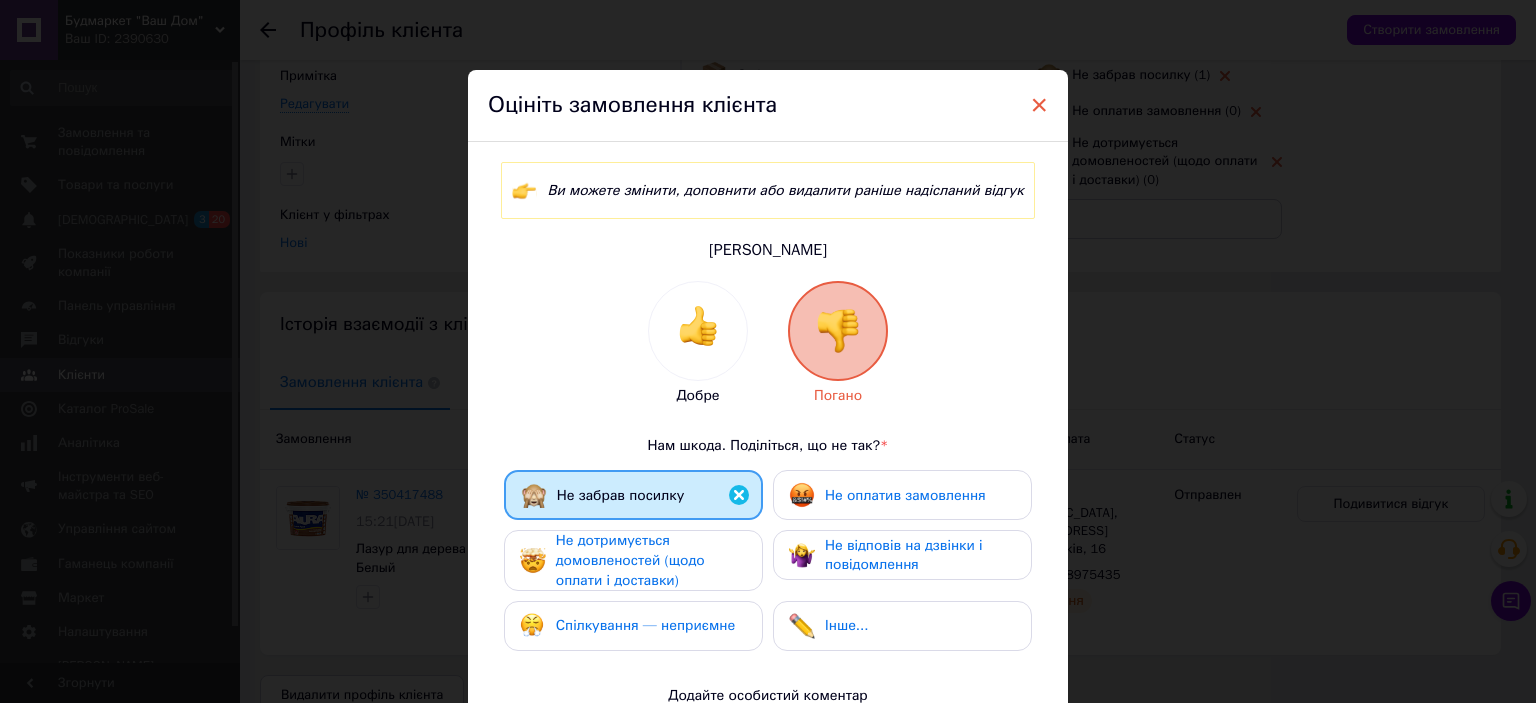 click on "×" at bounding box center [1039, 105] 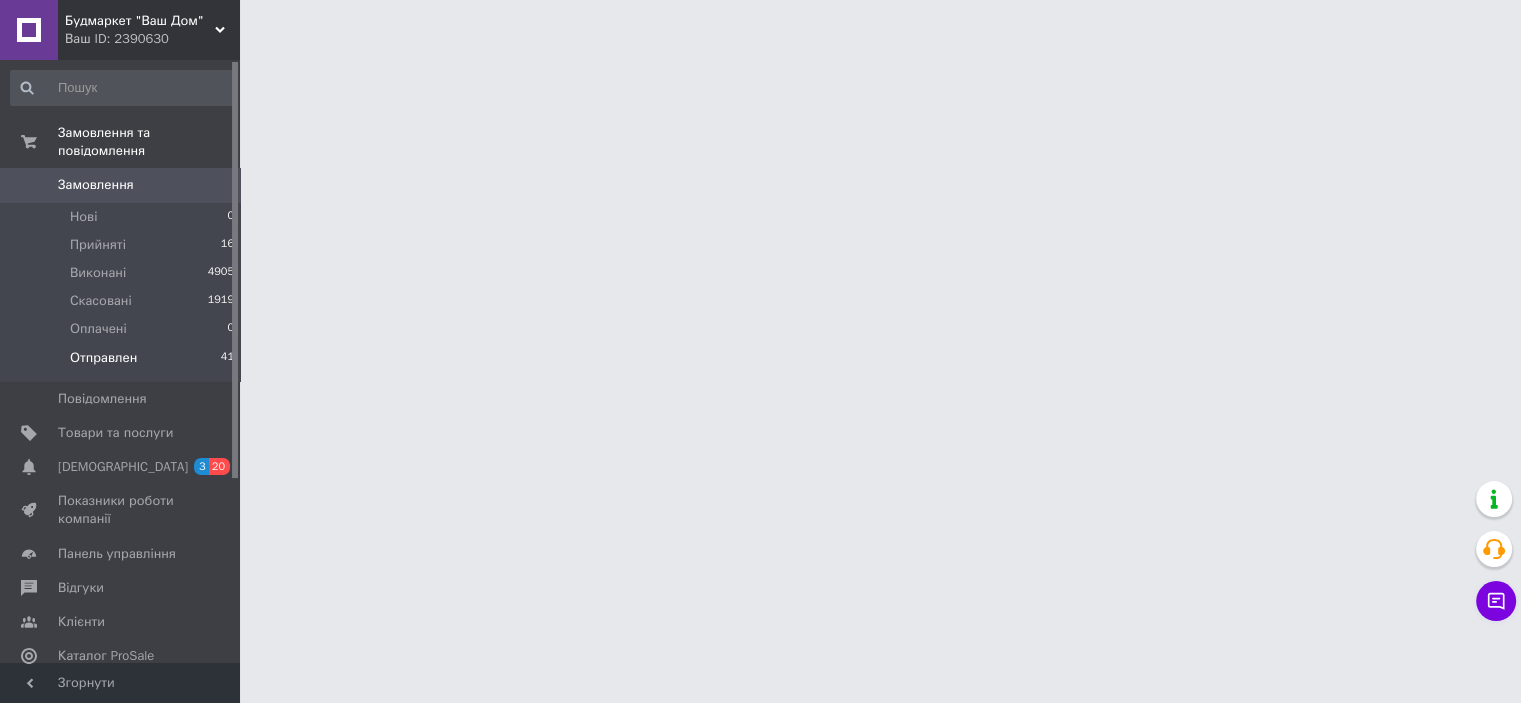 scroll, scrollTop: 0, scrollLeft: 0, axis: both 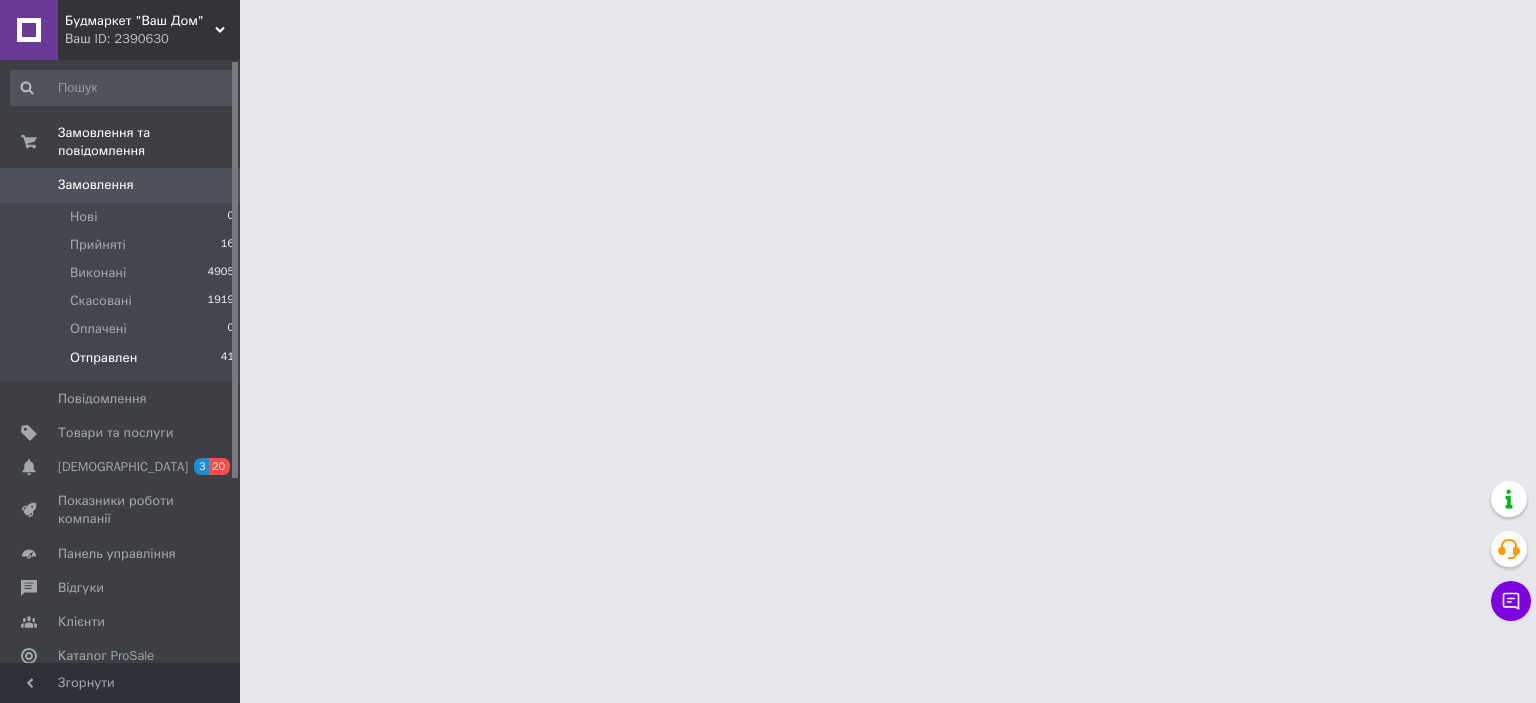 click on "Отправлен" at bounding box center [103, 358] 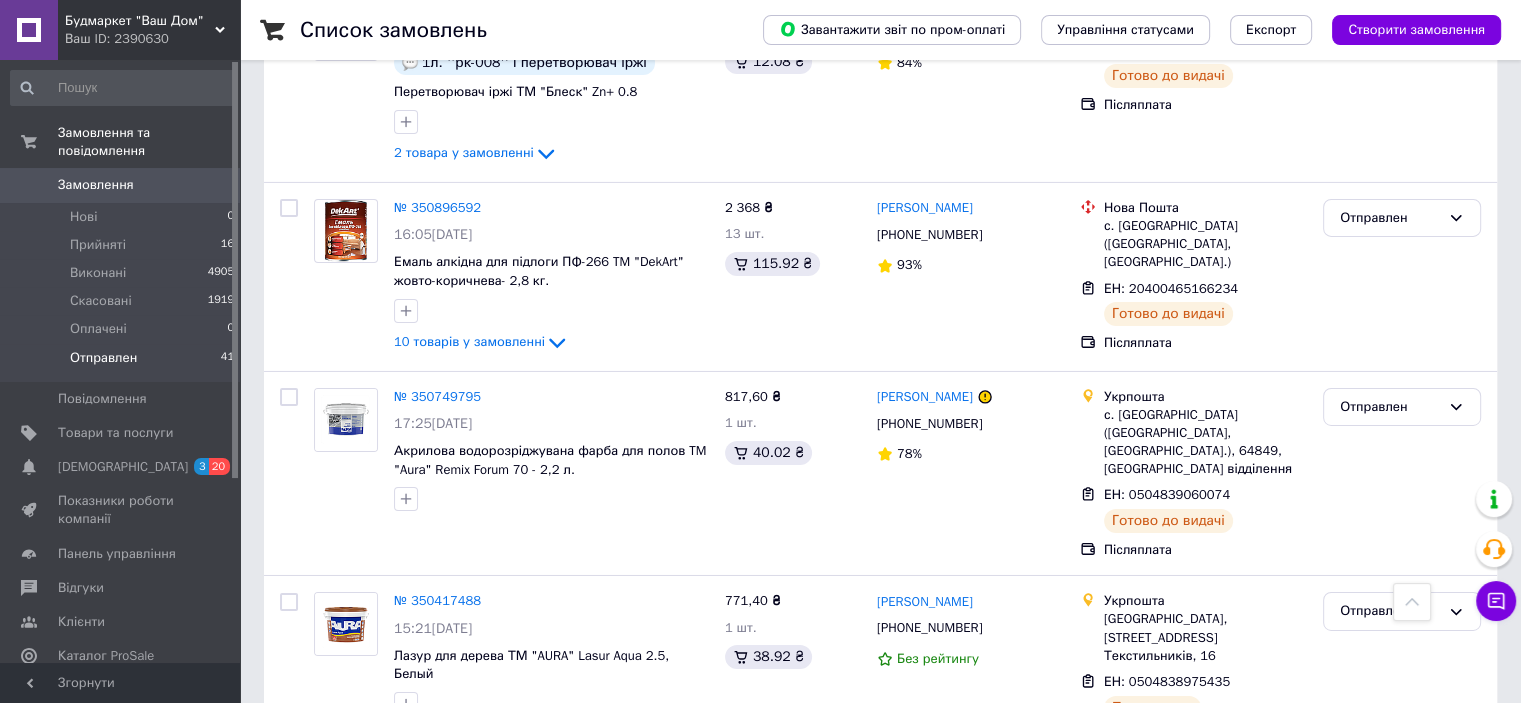 scroll, scrollTop: 6780, scrollLeft: 0, axis: vertical 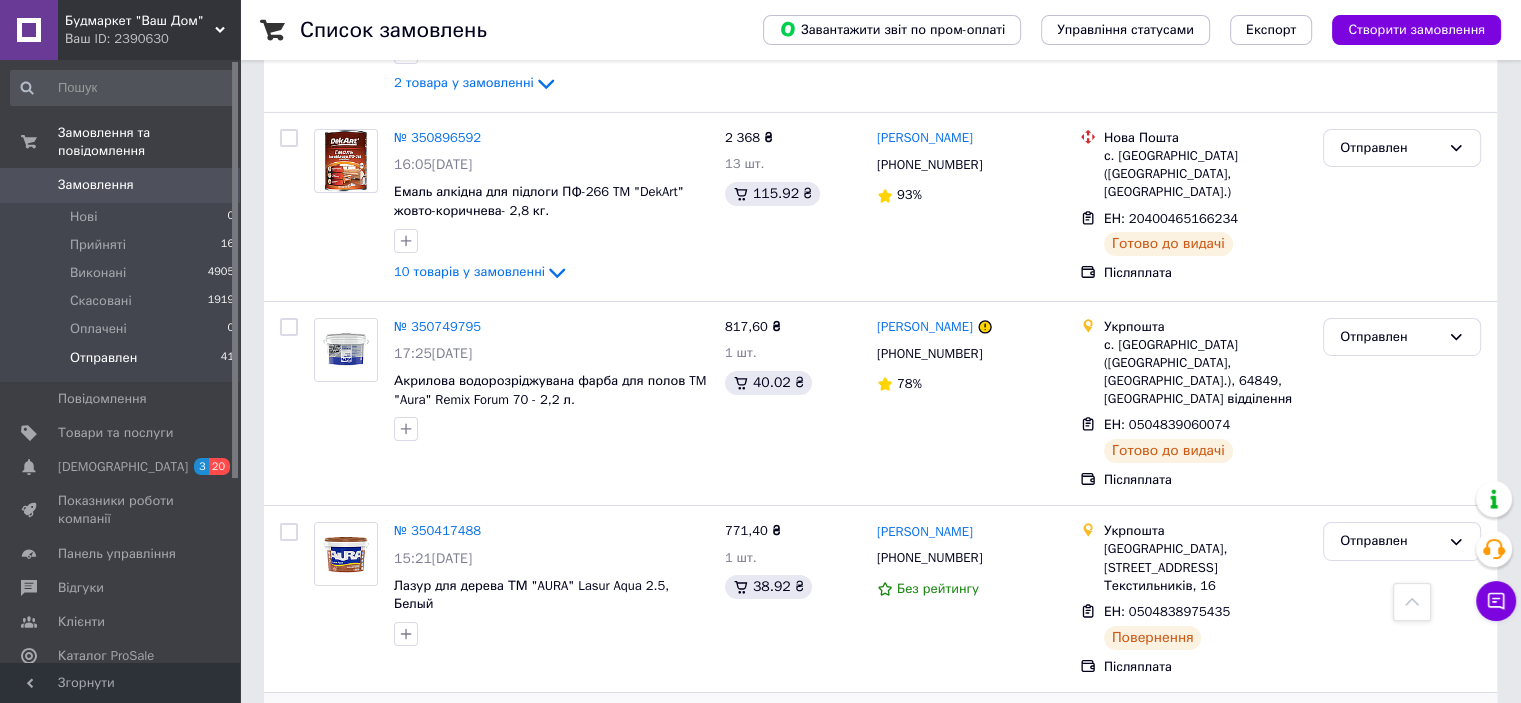 click on "Отправлен" at bounding box center [1390, 728] 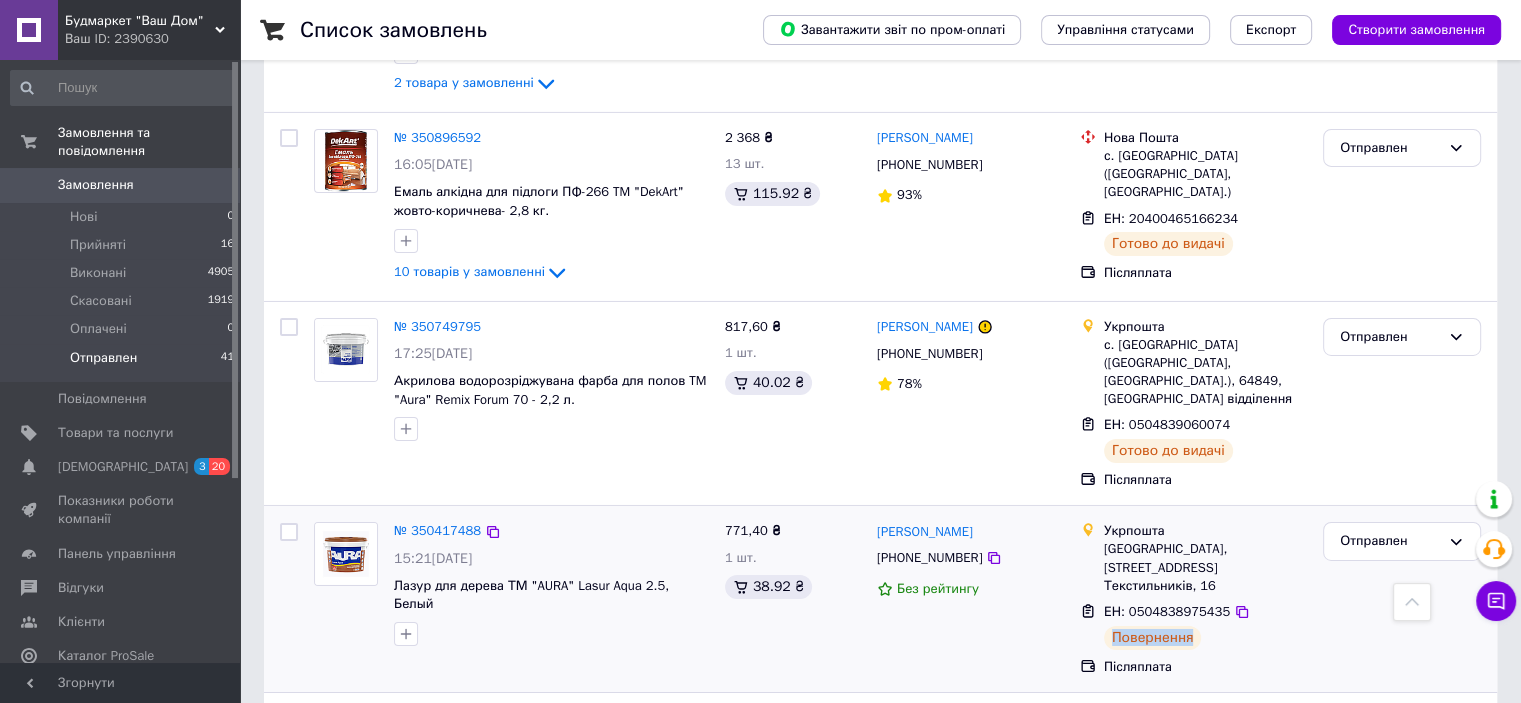 drag, startPoint x: 1114, startPoint y: 384, endPoint x: 1181, endPoint y: 387, distance: 67.06713 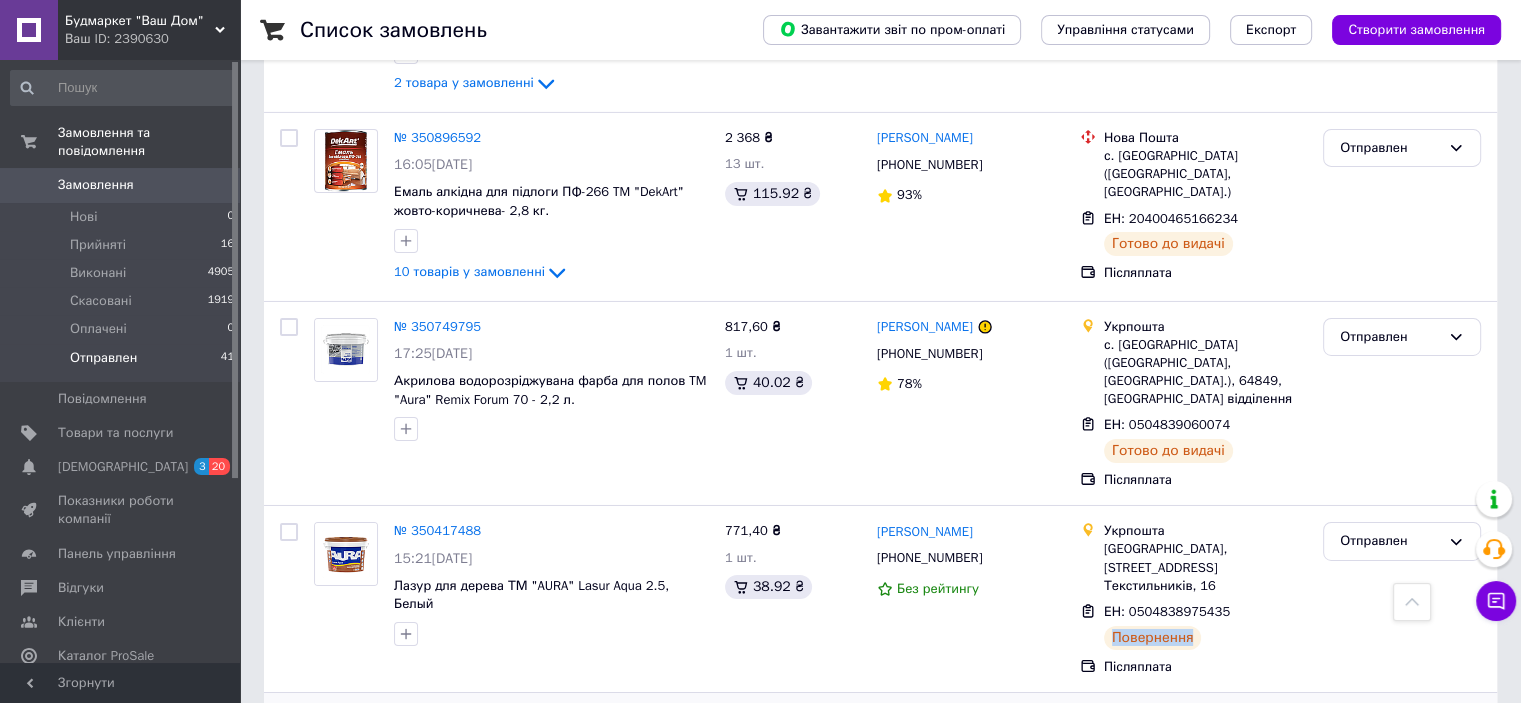 click on "Отправлен" at bounding box center [1390, 728] 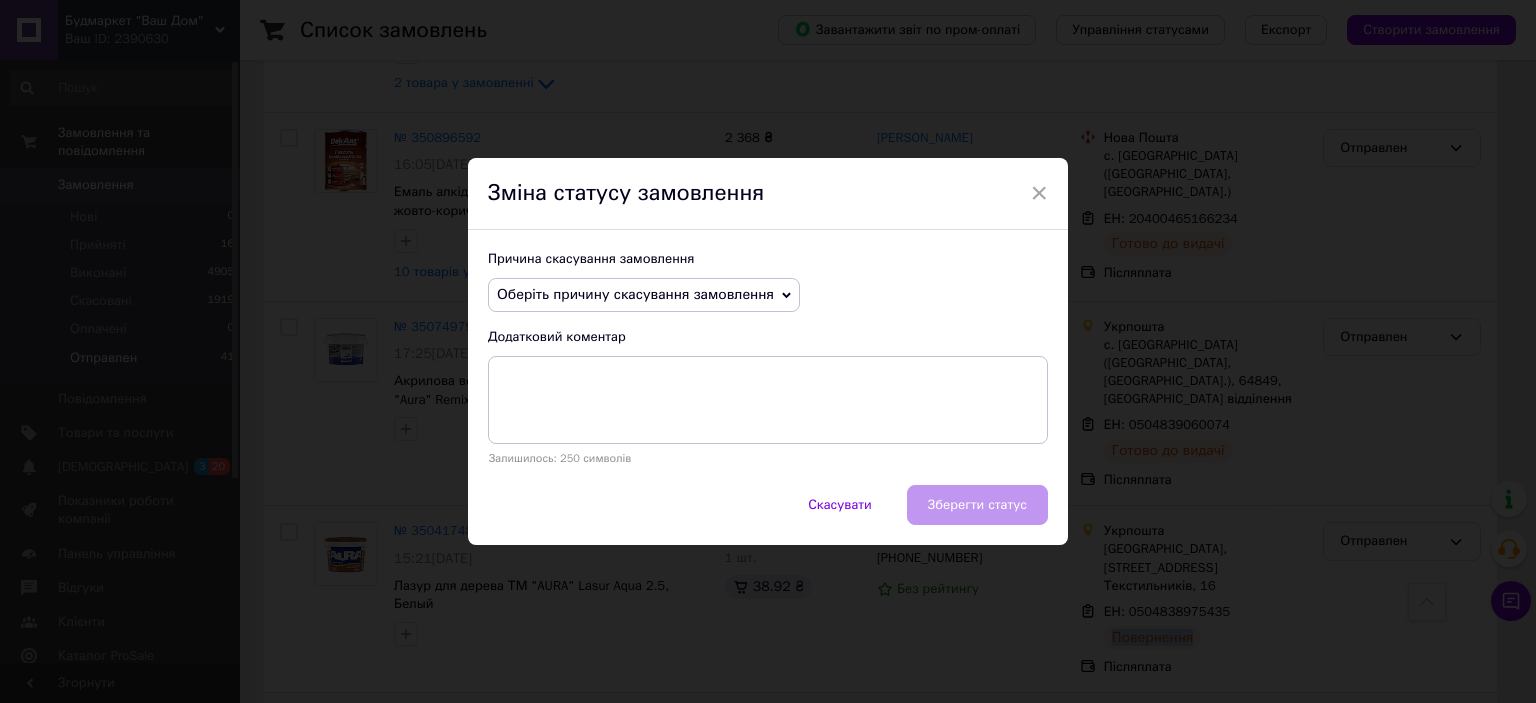 click on "Оберіть причину скасування замовлення" at bounding box center (635, 294) 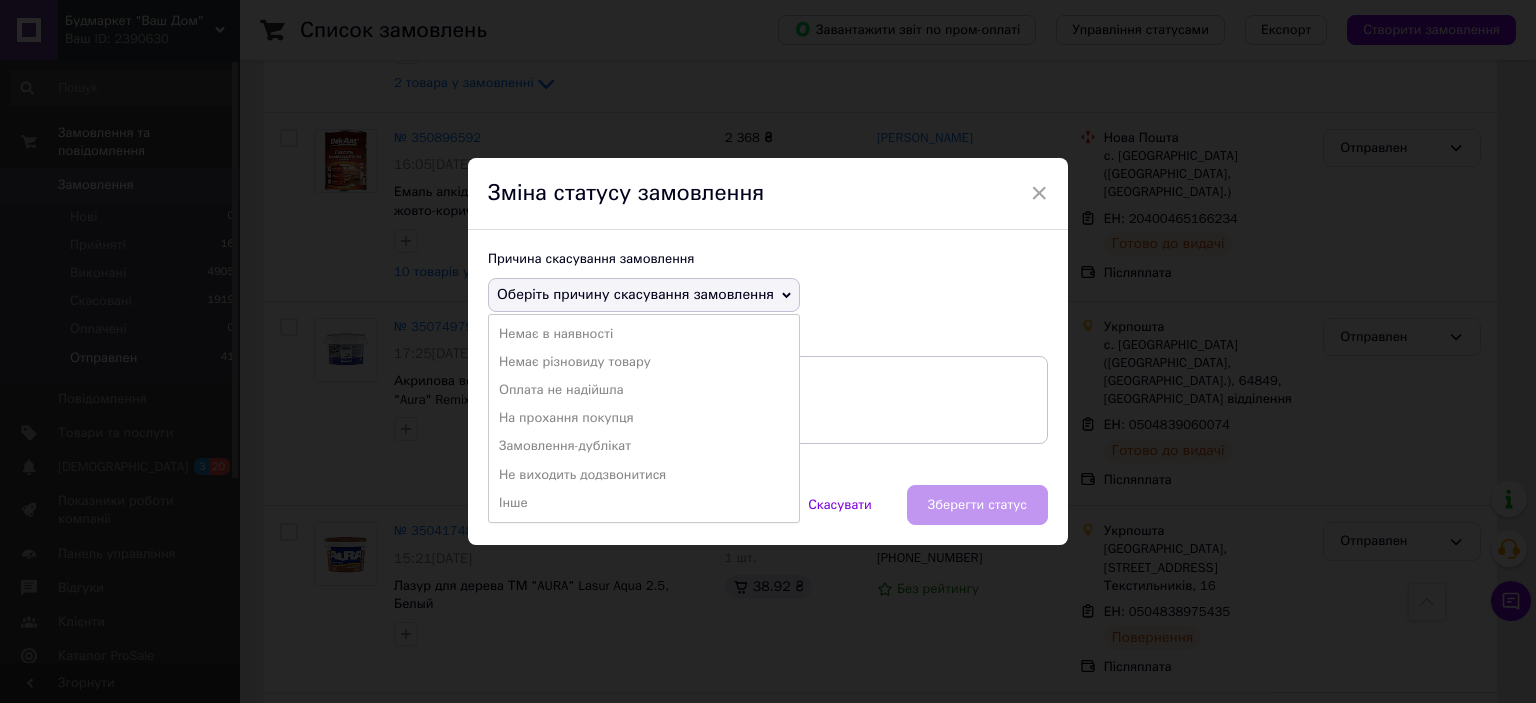 click on "Інше" at bounding box center (644, 503) 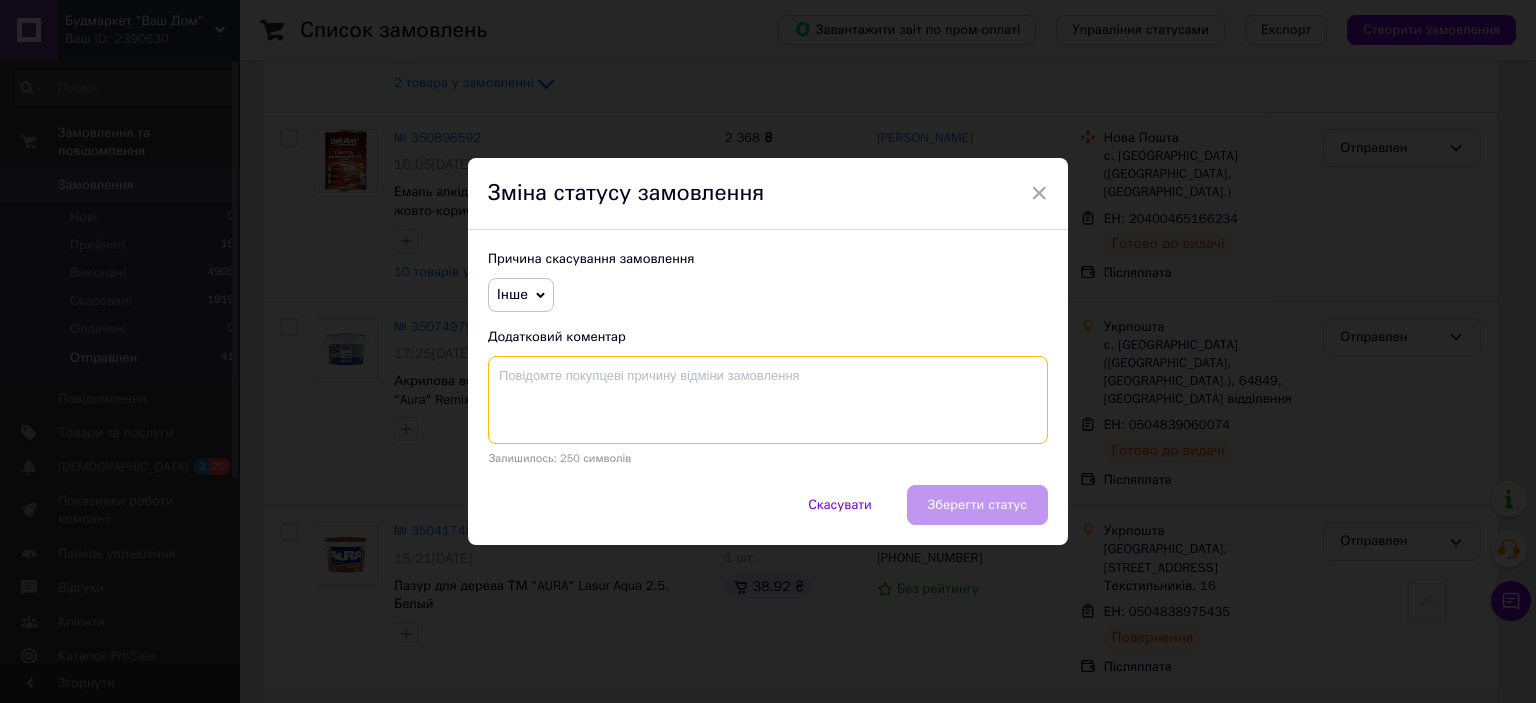 click at bounding box center [768, 400] 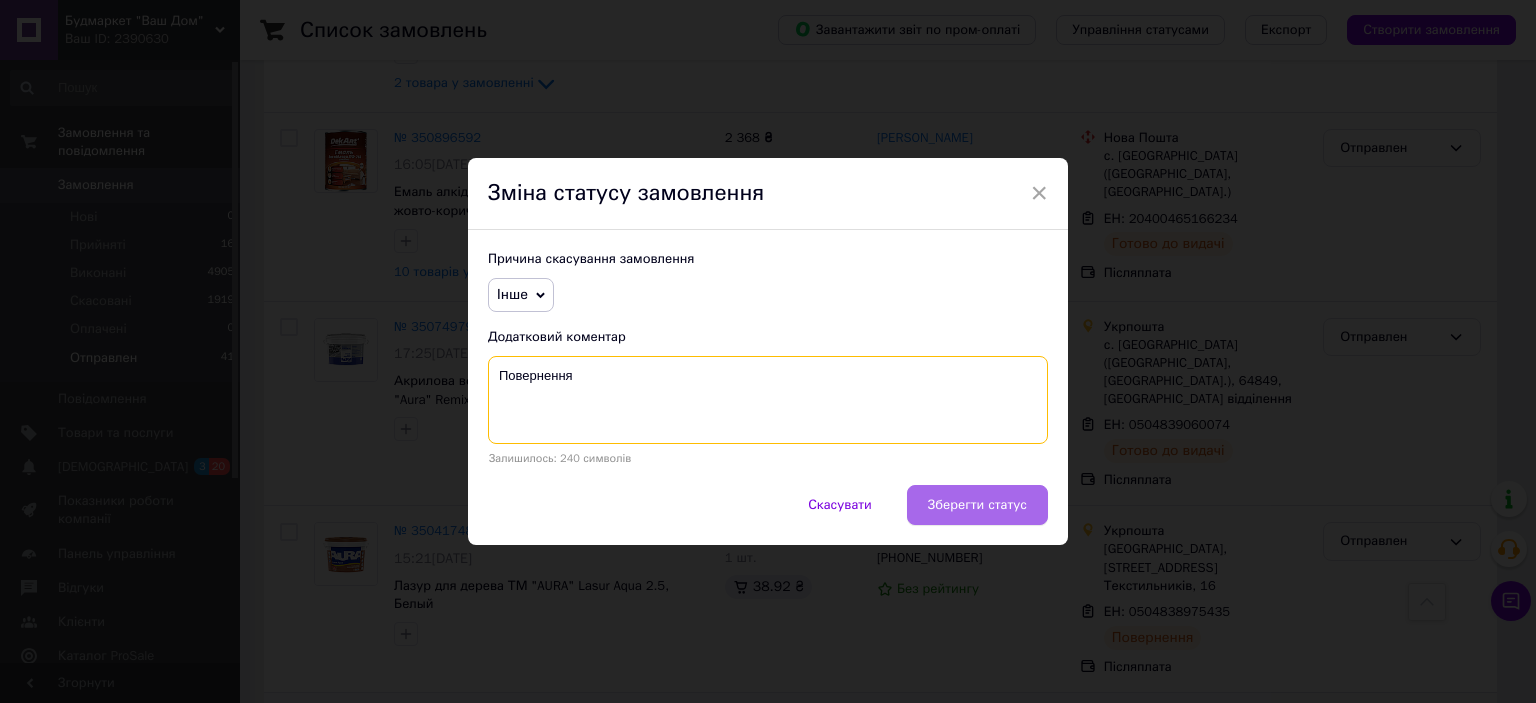 type on "Повернення" 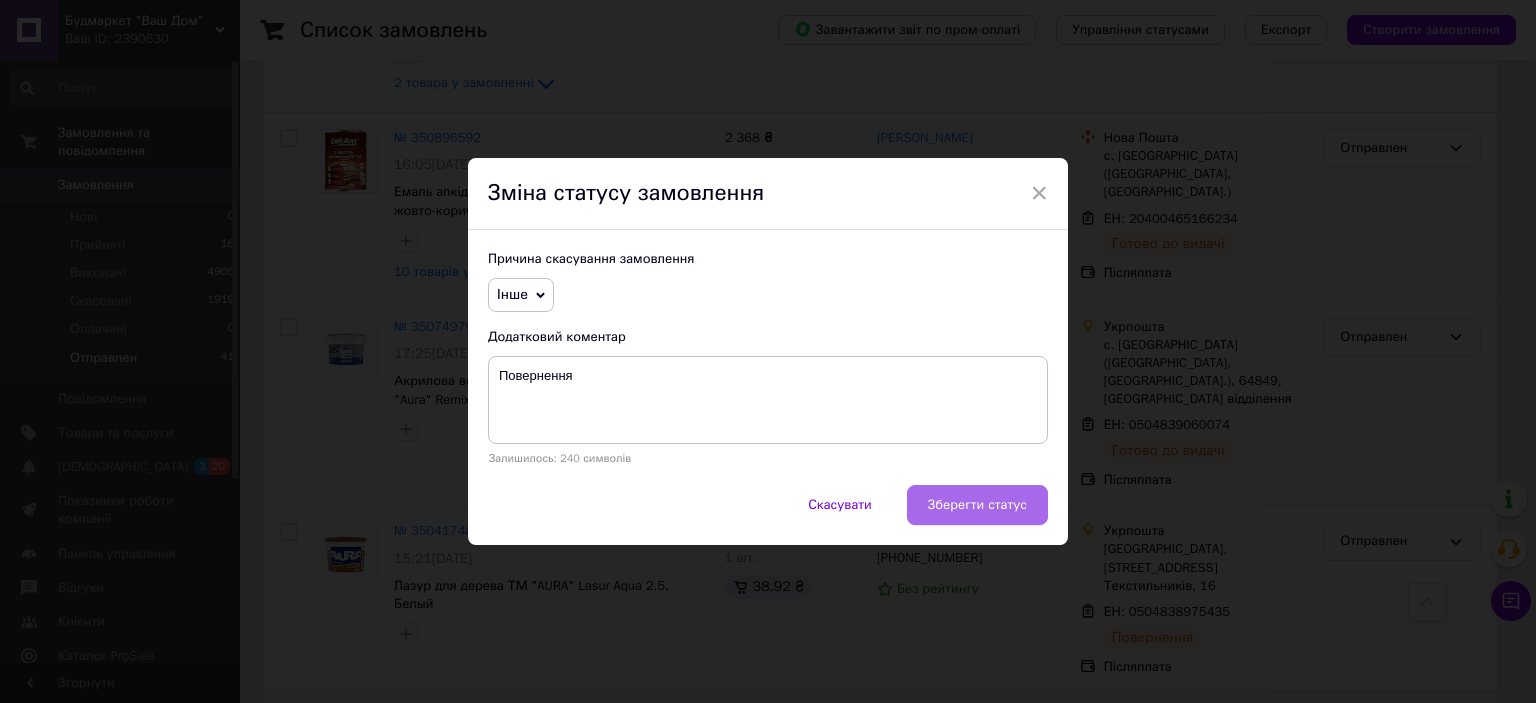 click on "Зберегти статус" at bounding box center (977, 505) 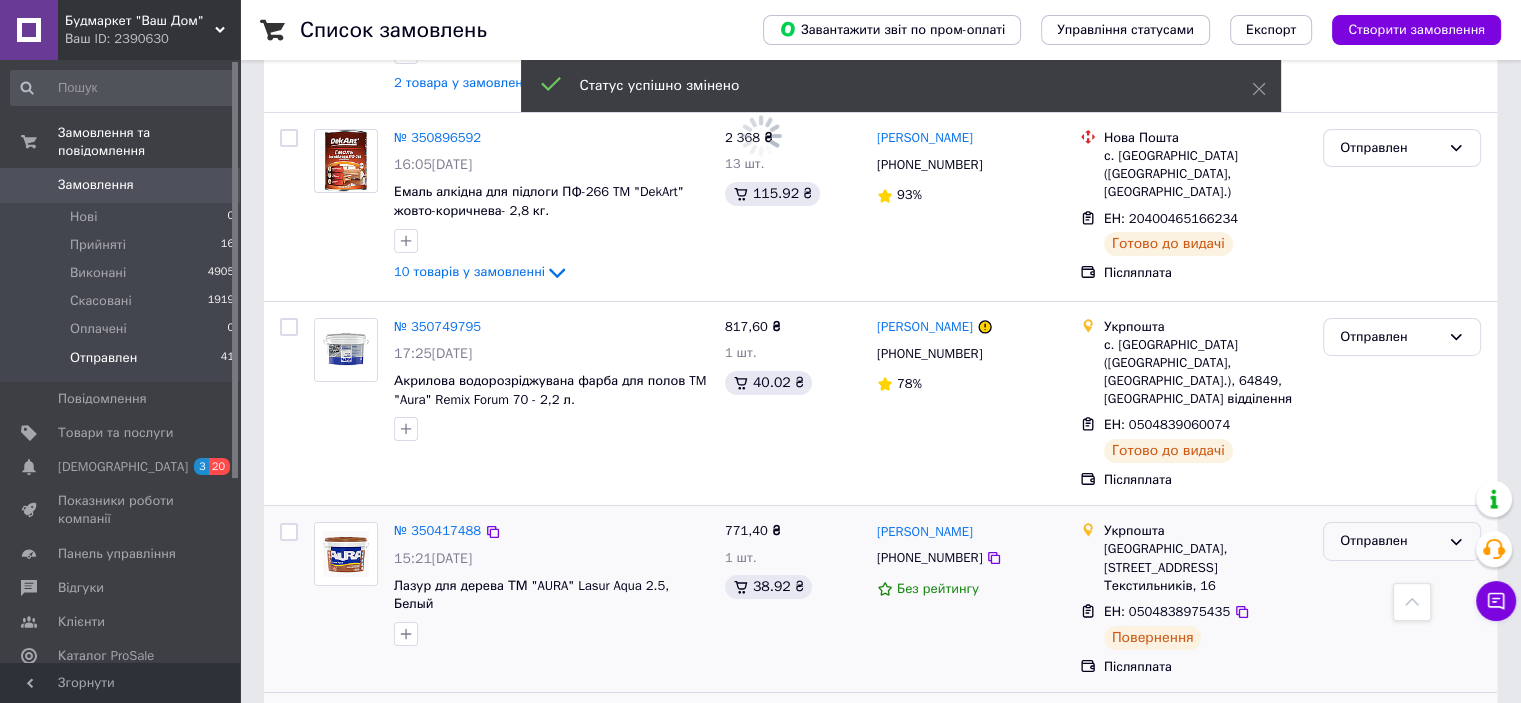 click on "Отправлен" at bounding box center [1390, 541] 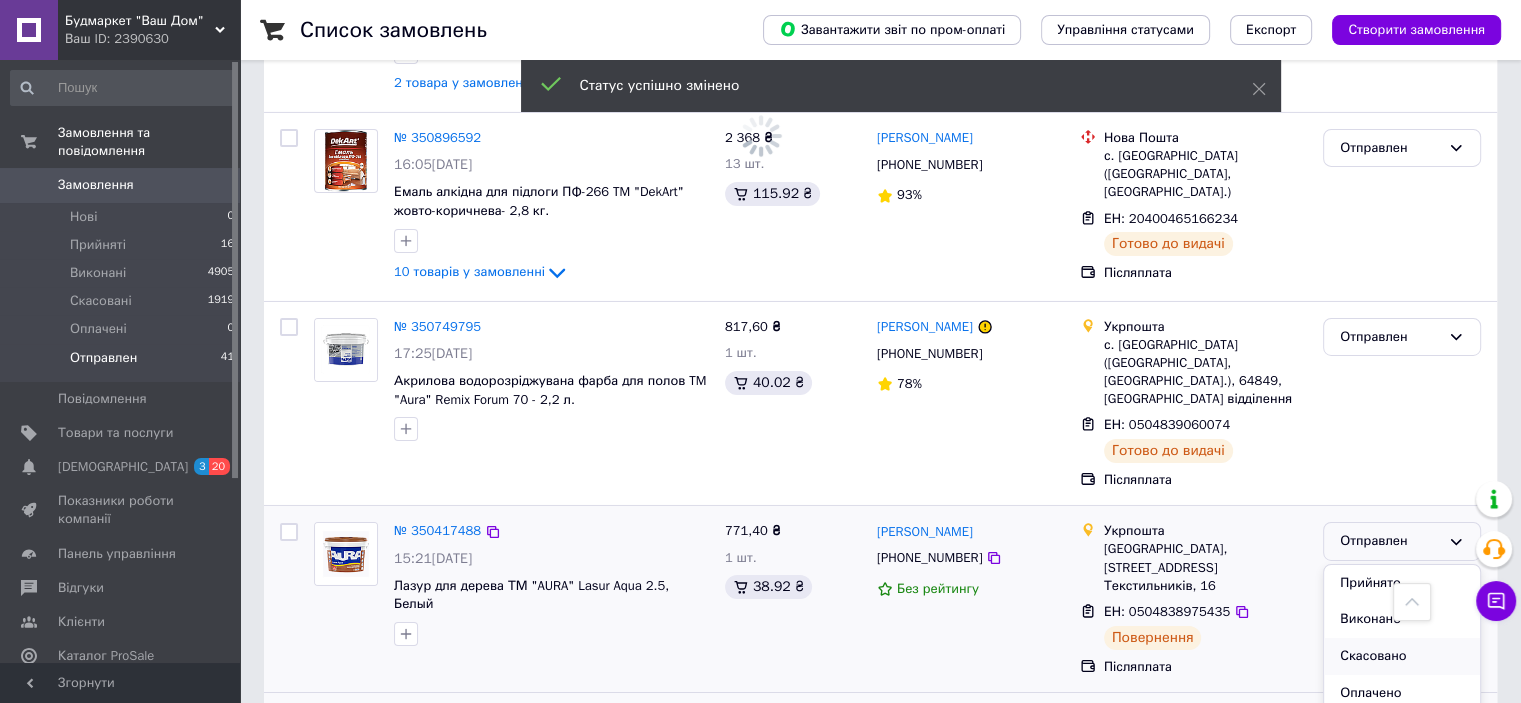 click on "Скасовано" at bounding box center [1402, 656] 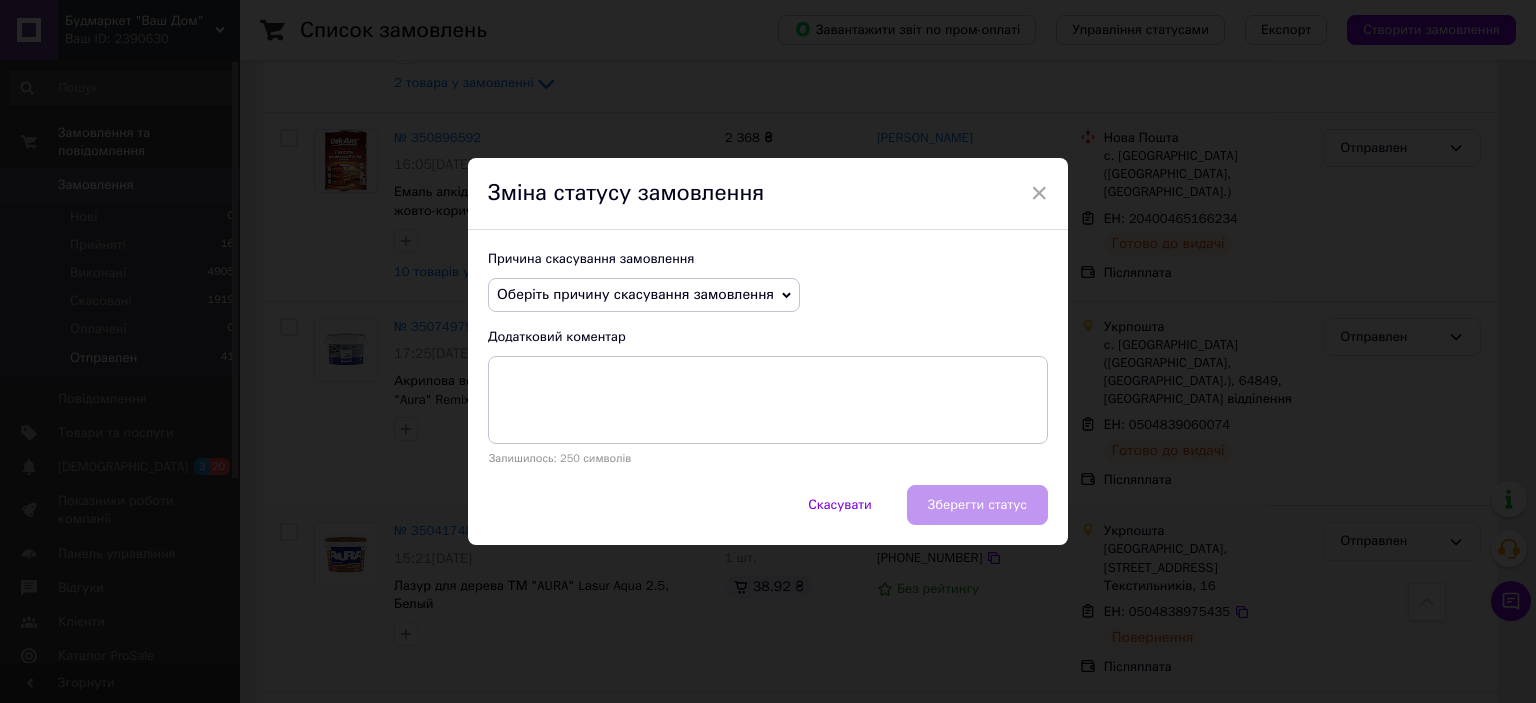 click on "Оберіть причину скасування замовлення" at bounding box center (635, 294) 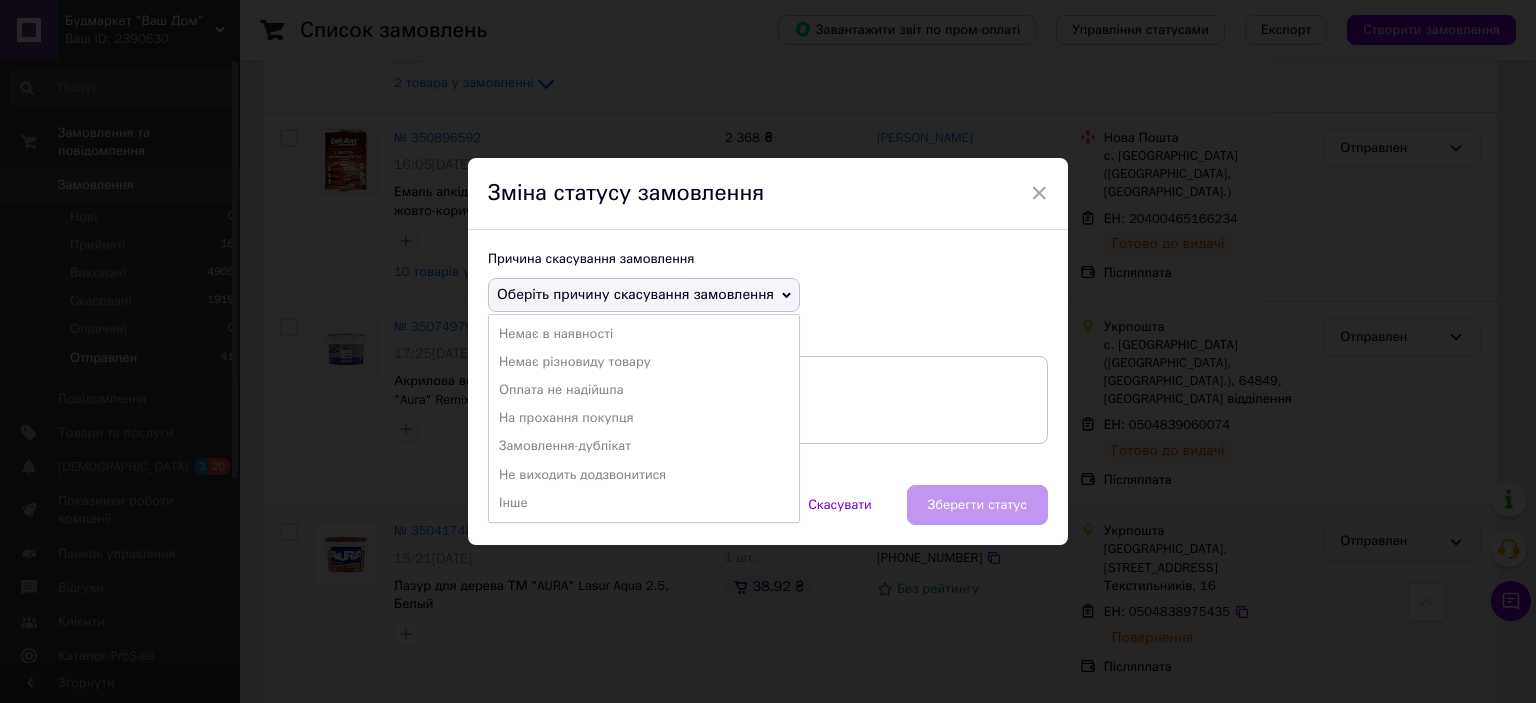 click on "Немає в наявності Немає різновиду товару Оплата не надійшла На прохання покупця Замовлення-дублікат Не виходить додзвонитися Інше" at bounding box center (644, 418) 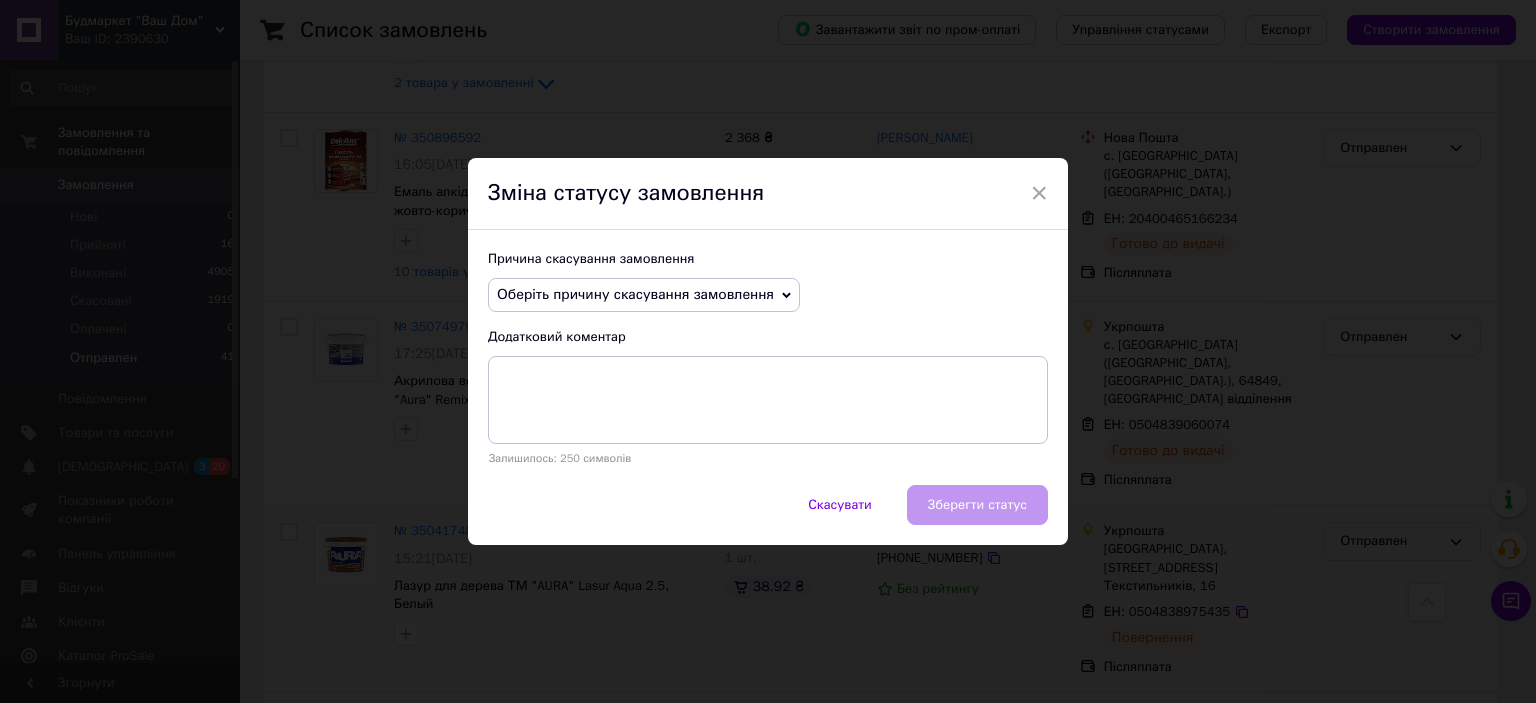 click on "Оберіть причину скасування замовлення" at bounding box center (635, 294) 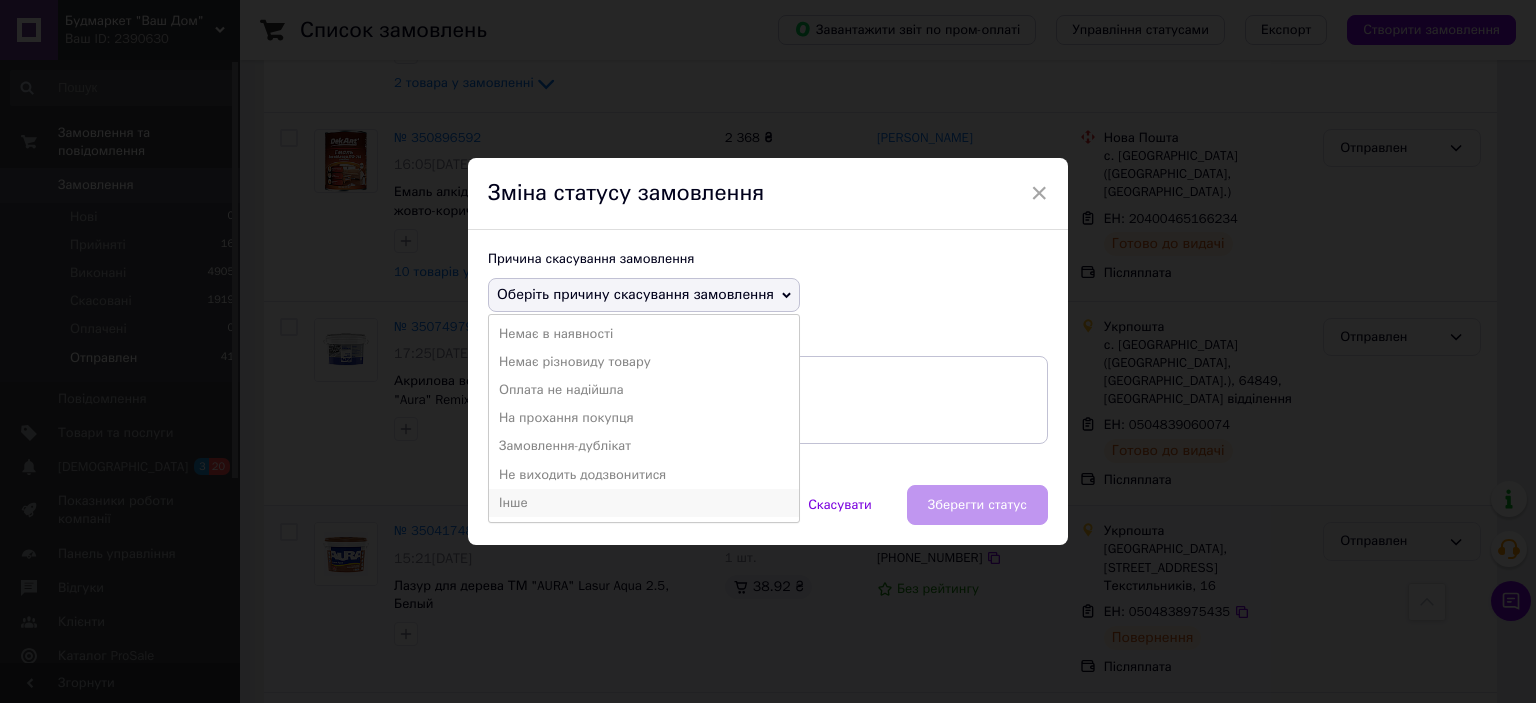 click on "Інше" at bounding box center (644, 503) 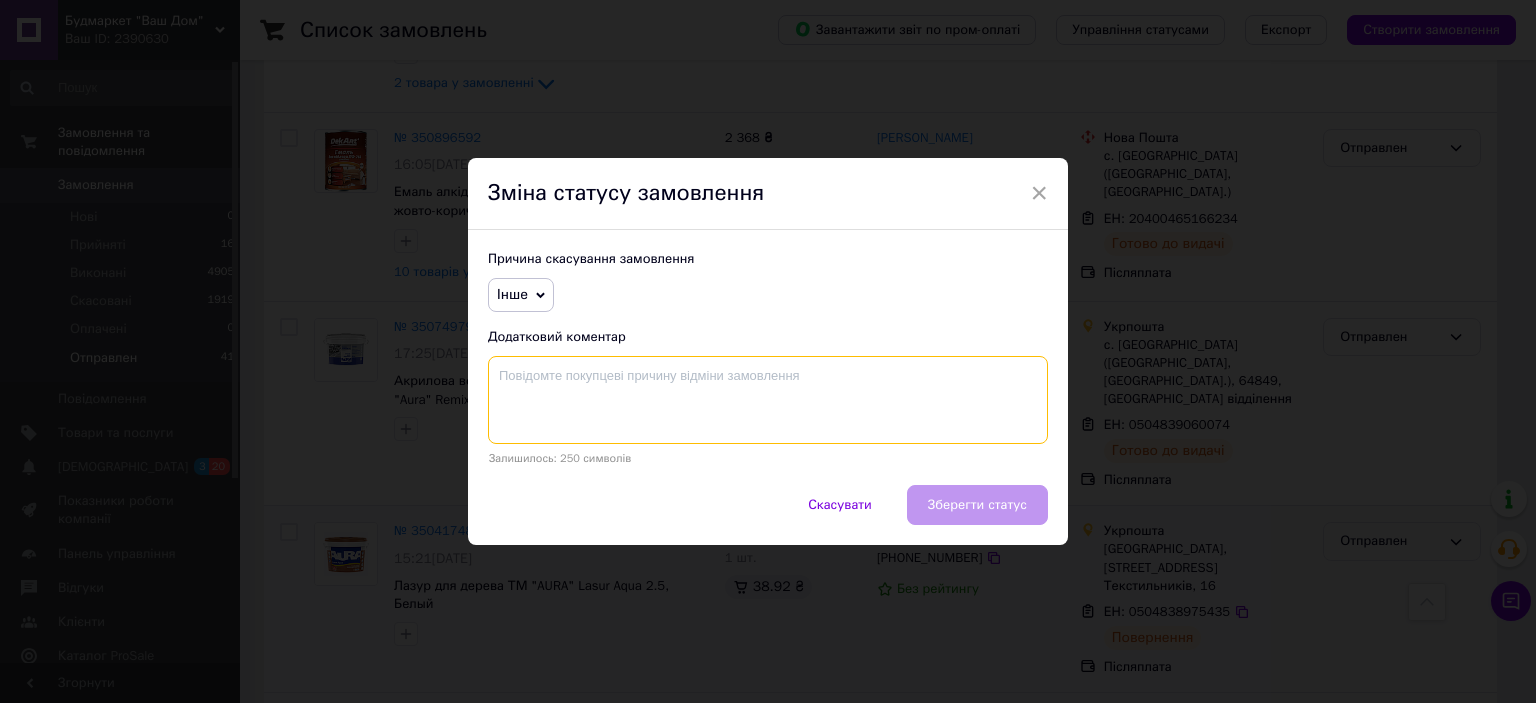 click at bounding box center [768, 400] 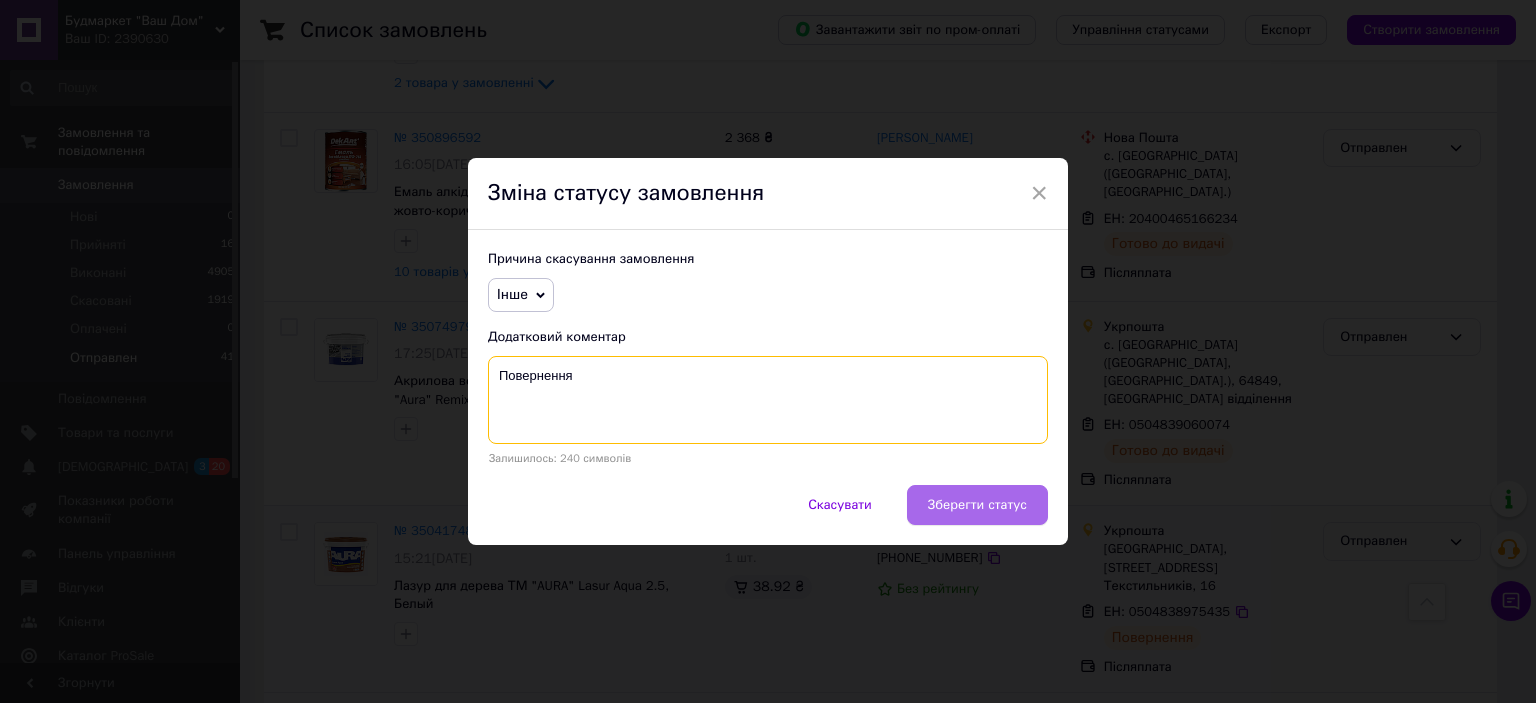 type on "Повернення" 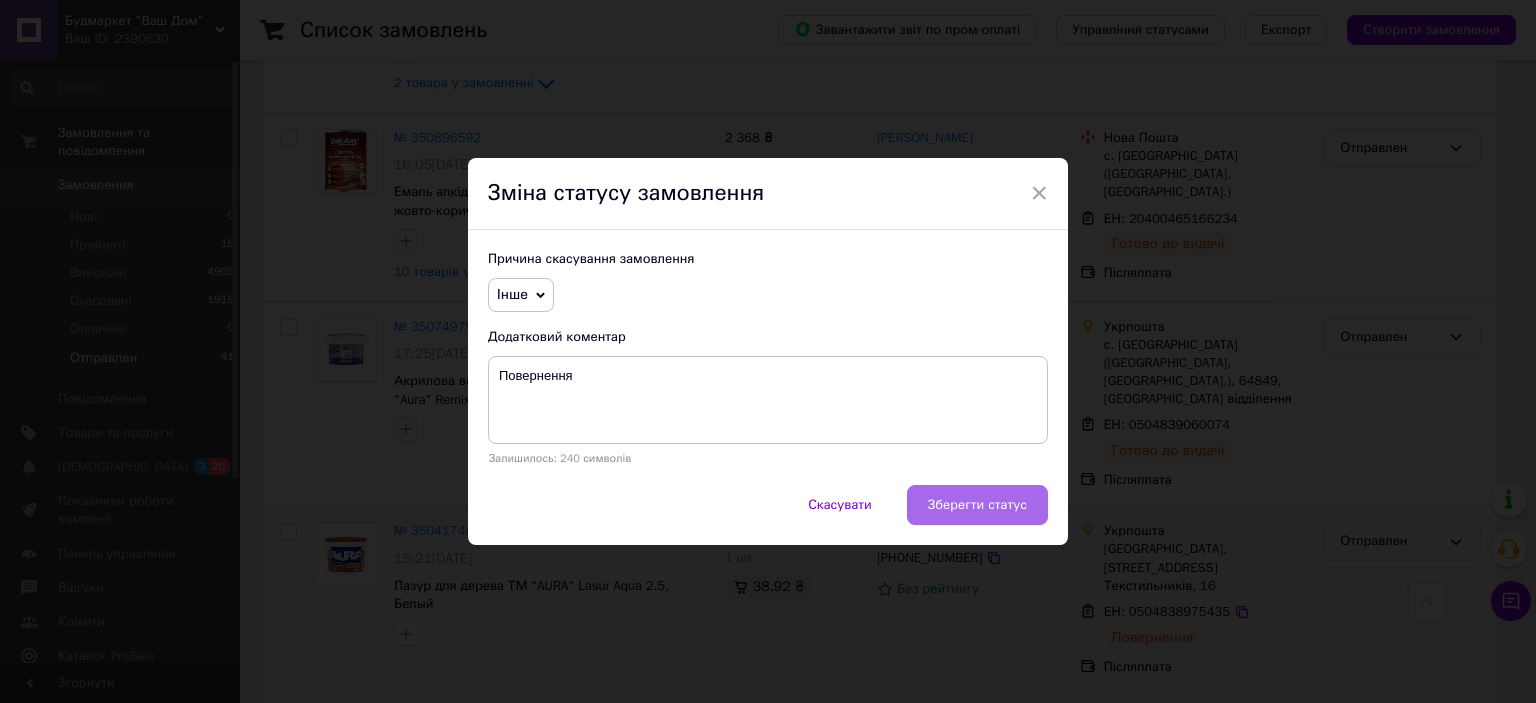 click on "Зберегти статус" at bounding box center (977, 505) 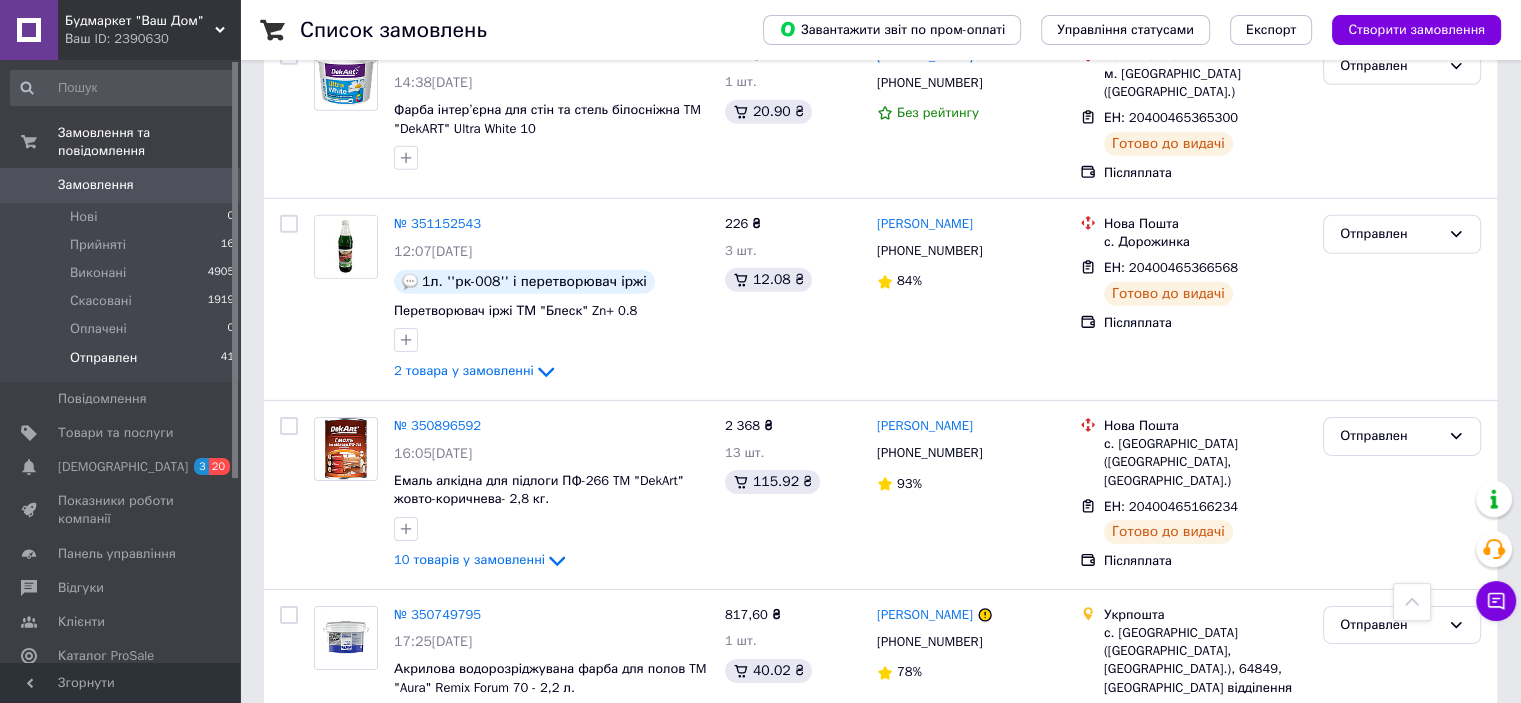 scroll, scrollTop: 6439, scrollLeft: 0, axis: vertical 